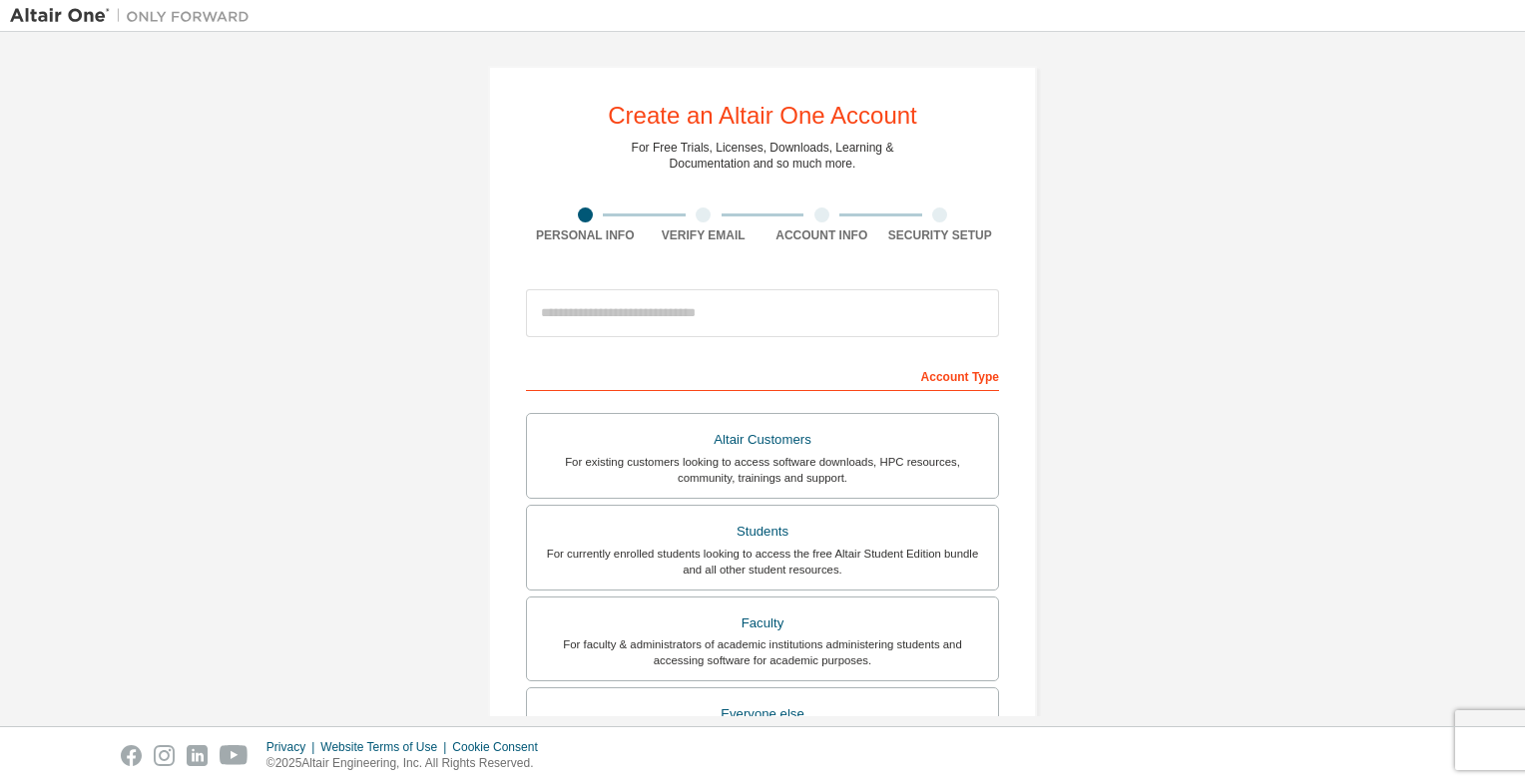 scroll, scrollTop: 0, scrollLeft: 0, axis: both 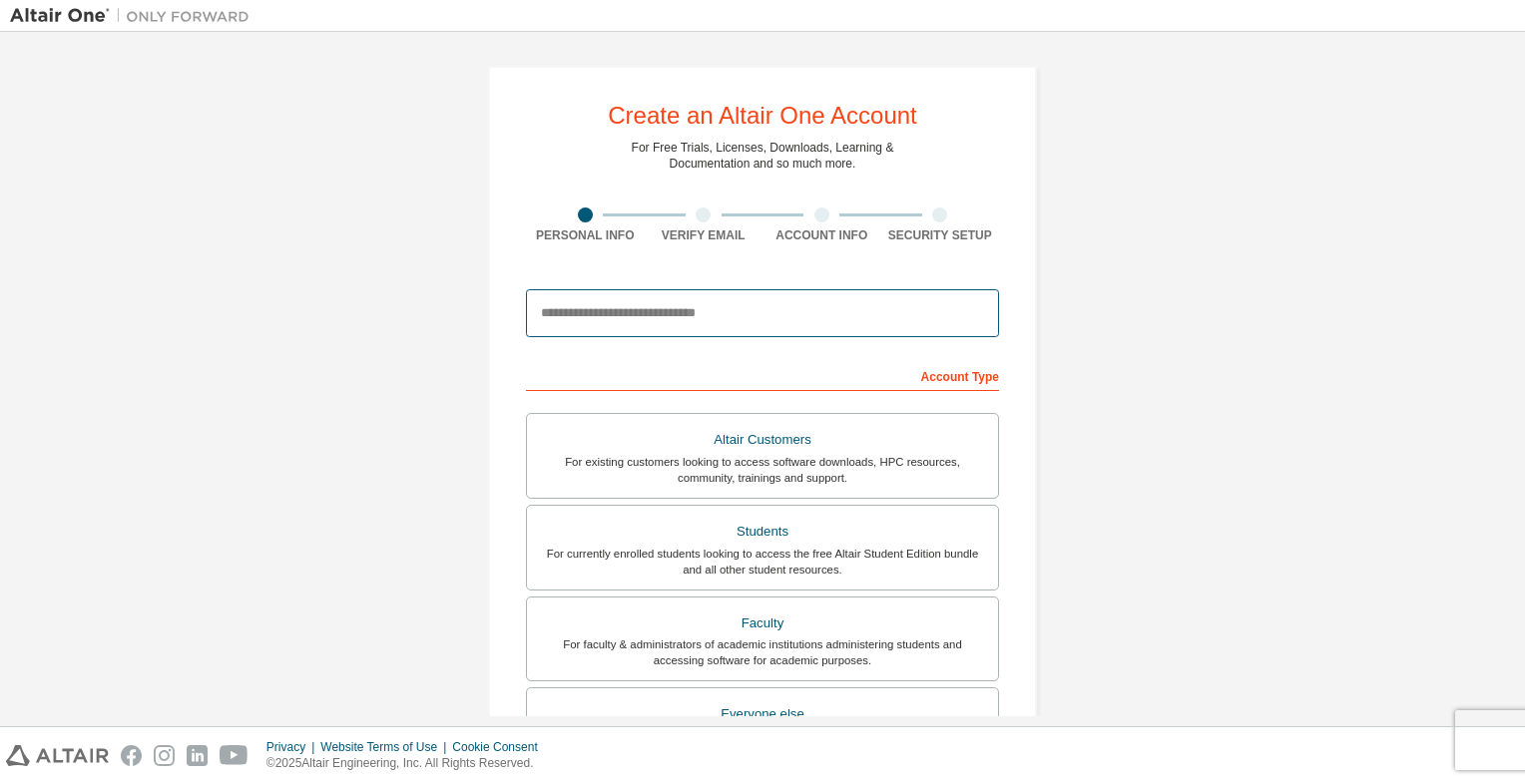 click at bounding box center (762, 313) 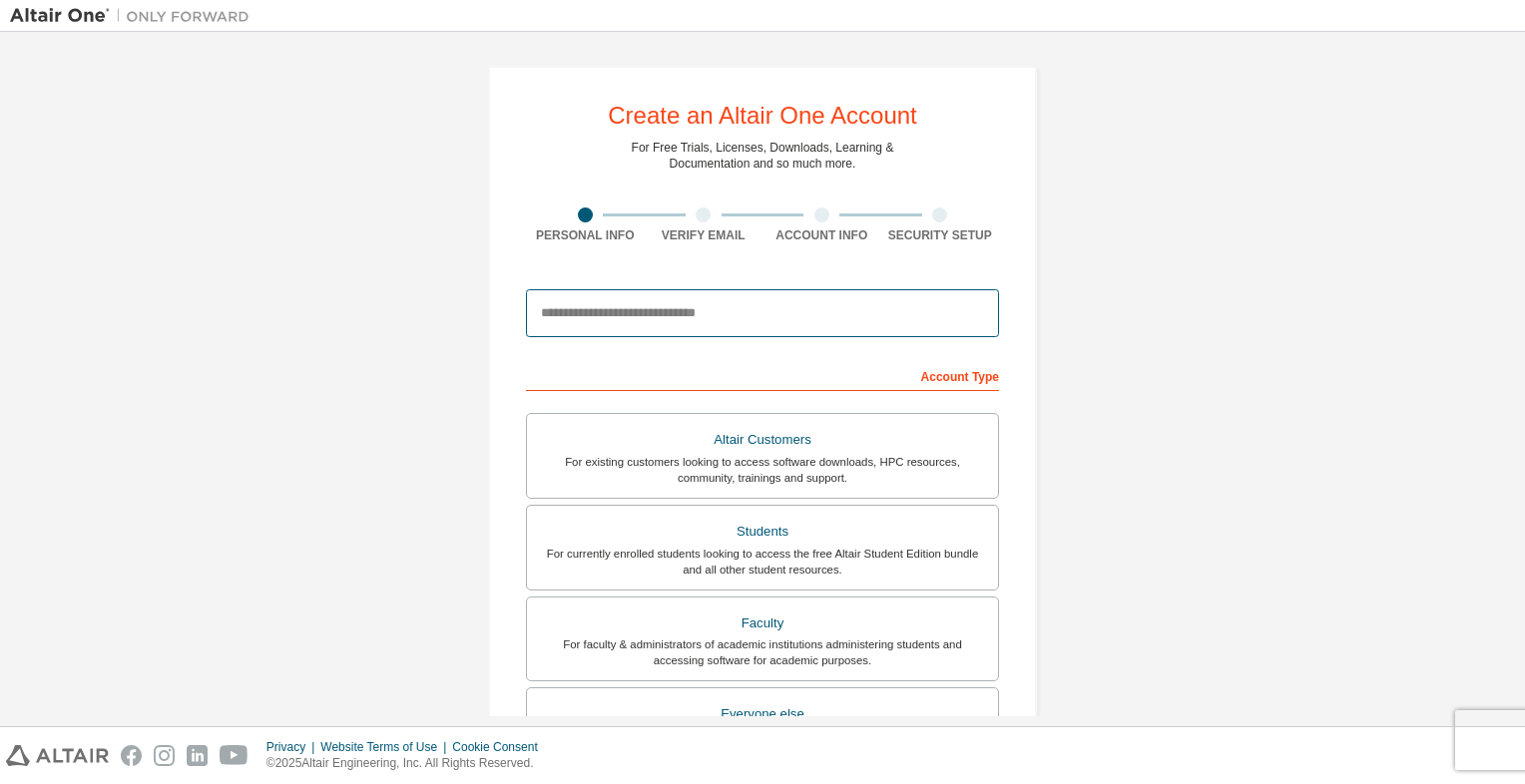 type on "**********" 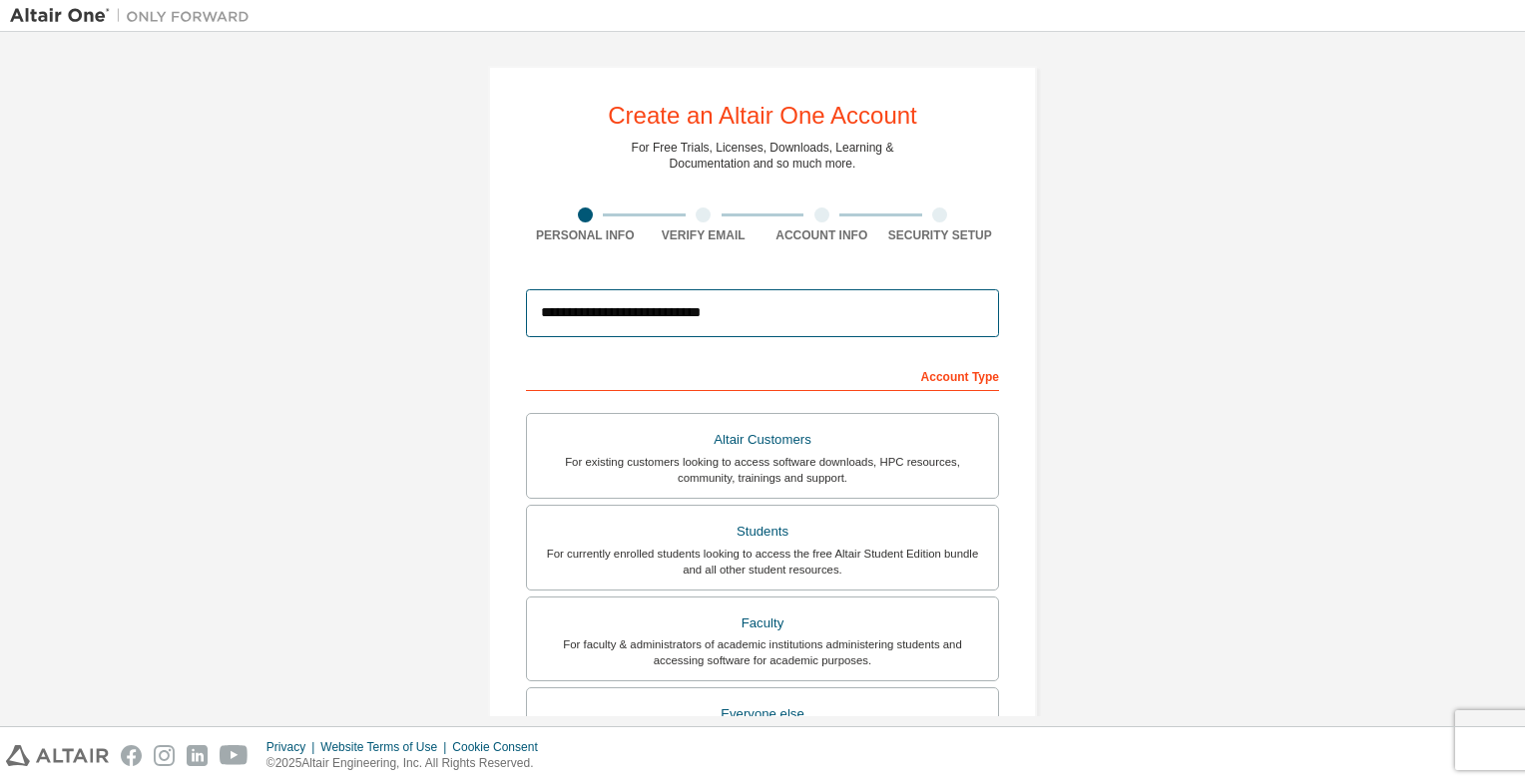 type on "*******" 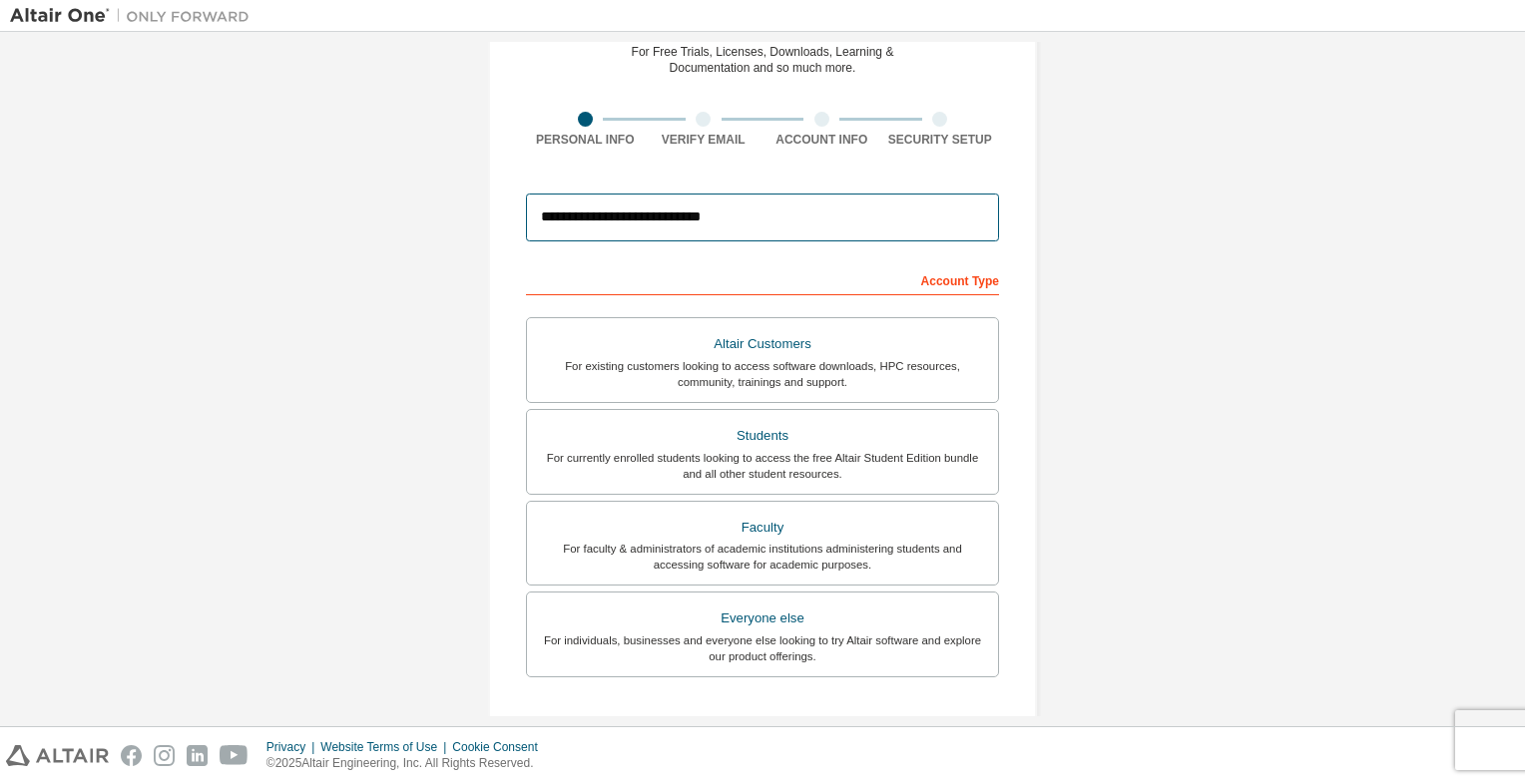scroll, scrollTop: 100, scrollLeft: 0, axis: vertical 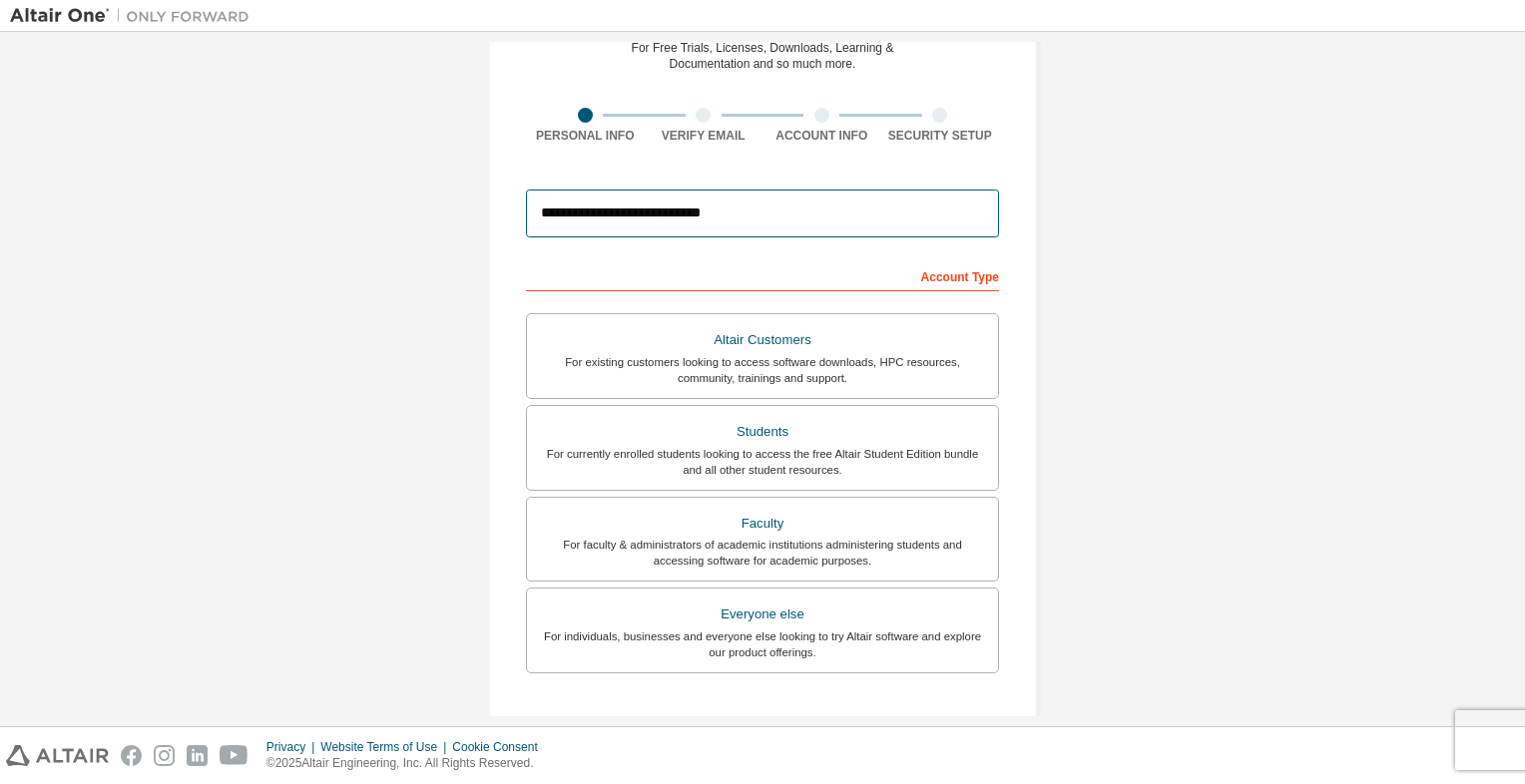 click on "**********" at bounding box center [762, 213] 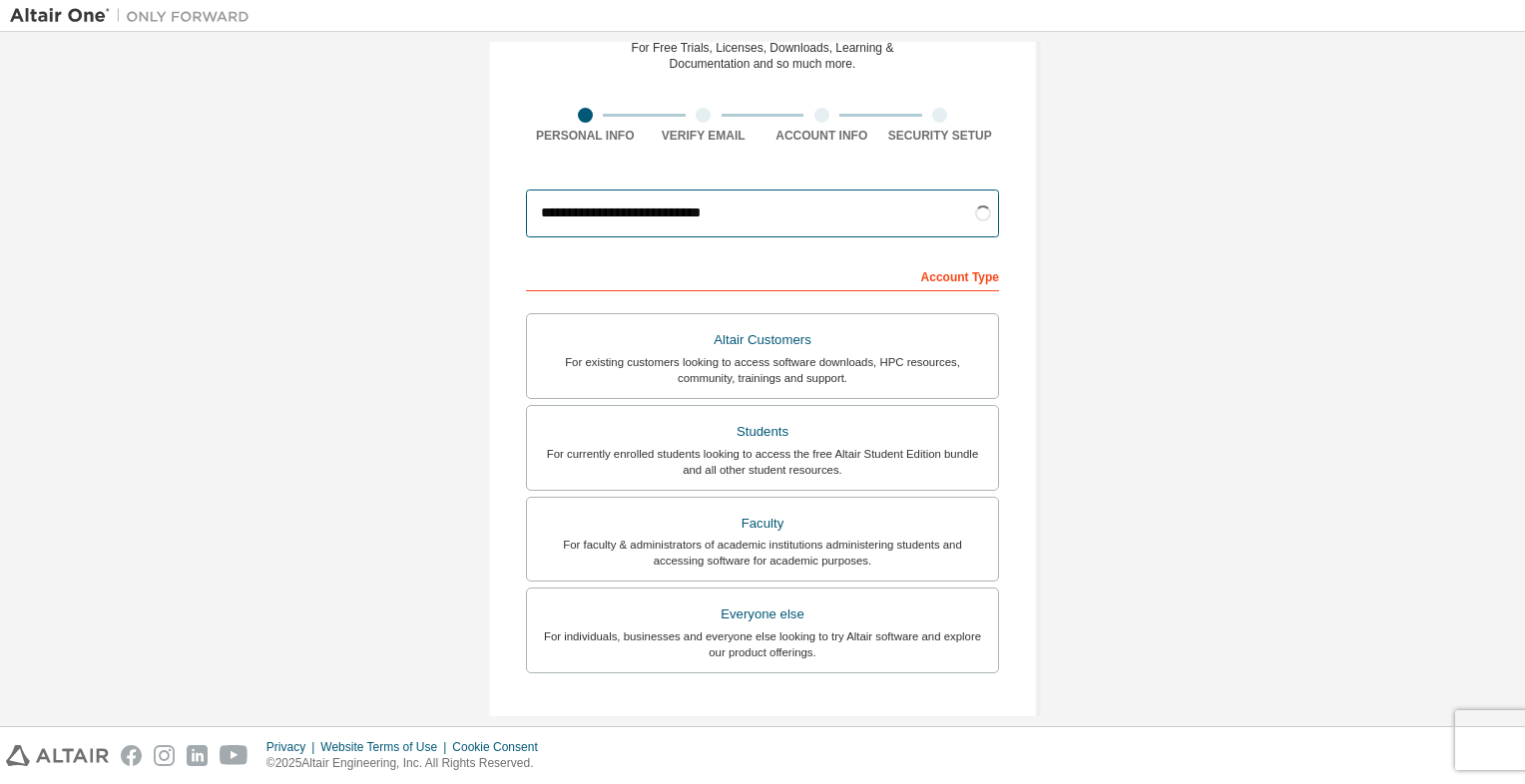 click on "**********" at bounding box center (762, 213) 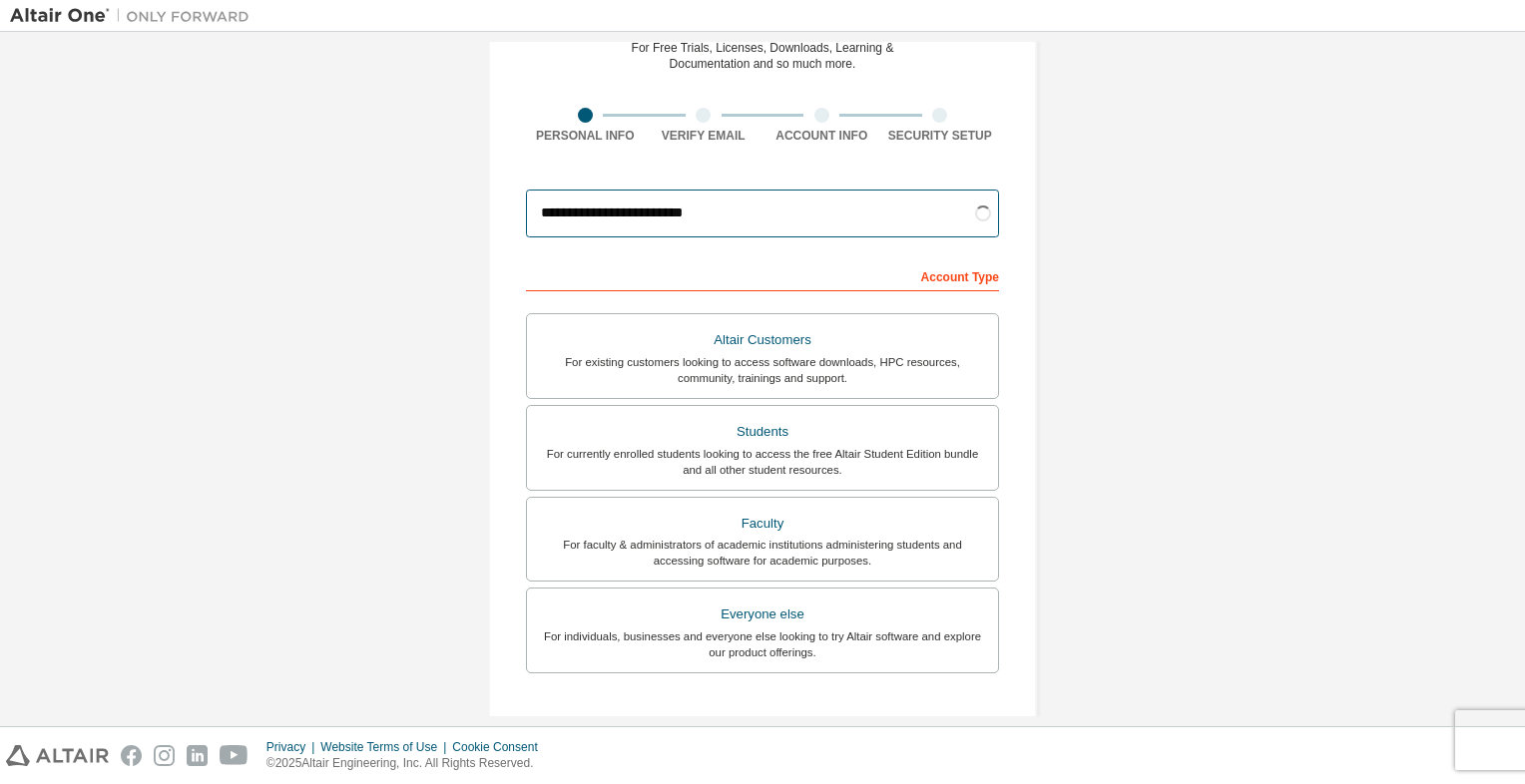 click on "**********" at bounding box center (762, 213) 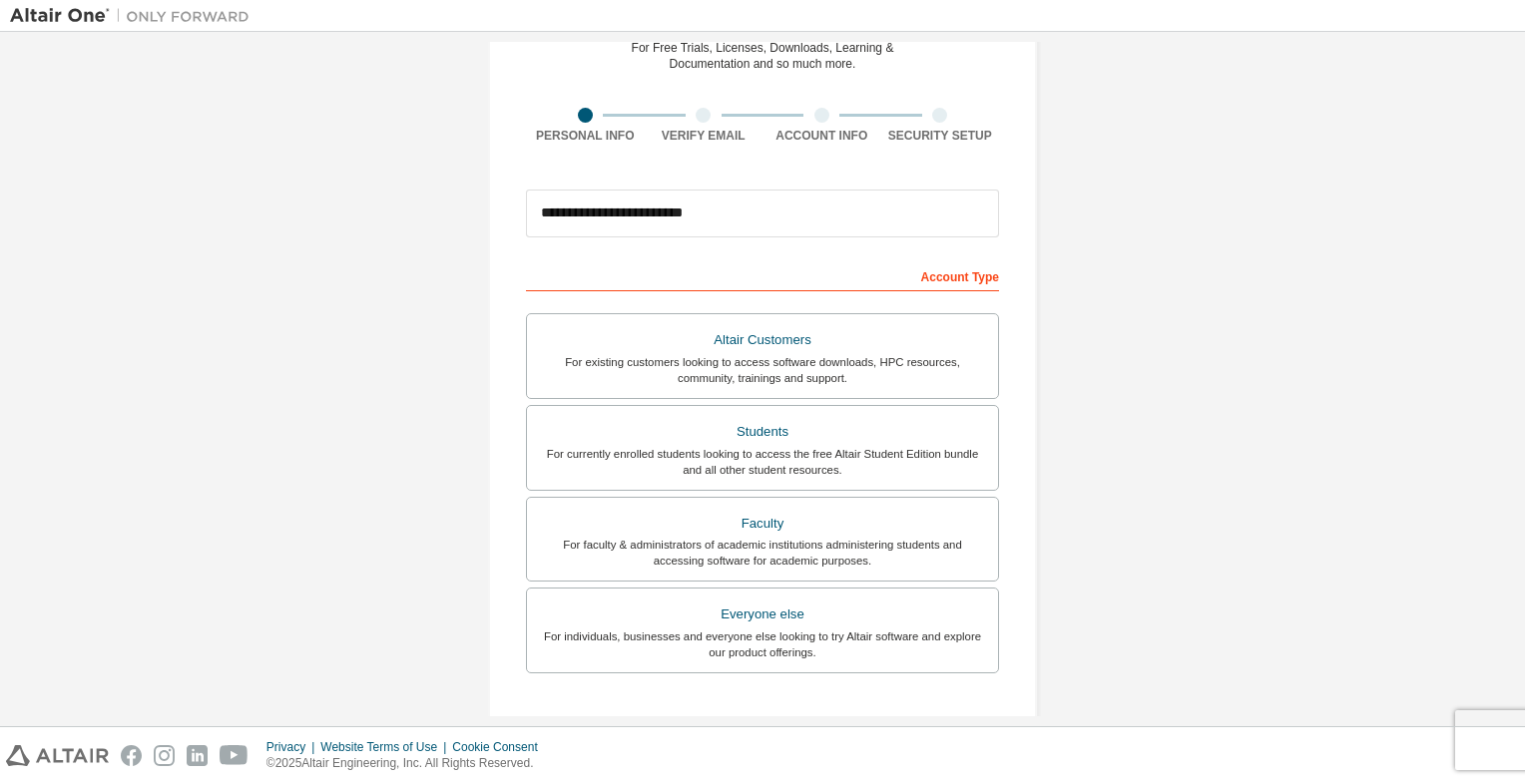 click on "**********" at bounding box center (762, 470) 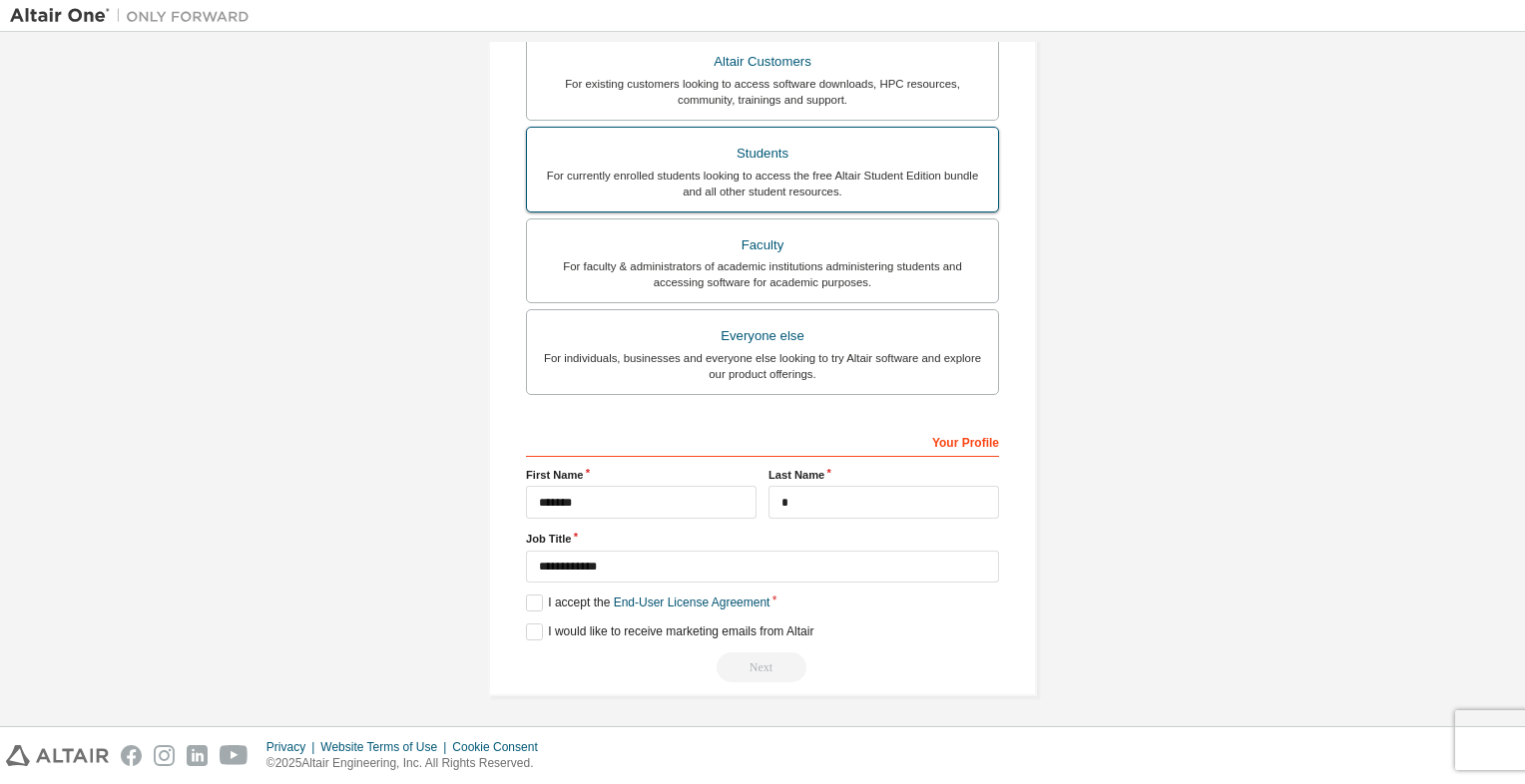 click on "For currently enrolled students looking to access the free Altair Student Edition bundle and all other student resources." at bounding box center (762, 184) 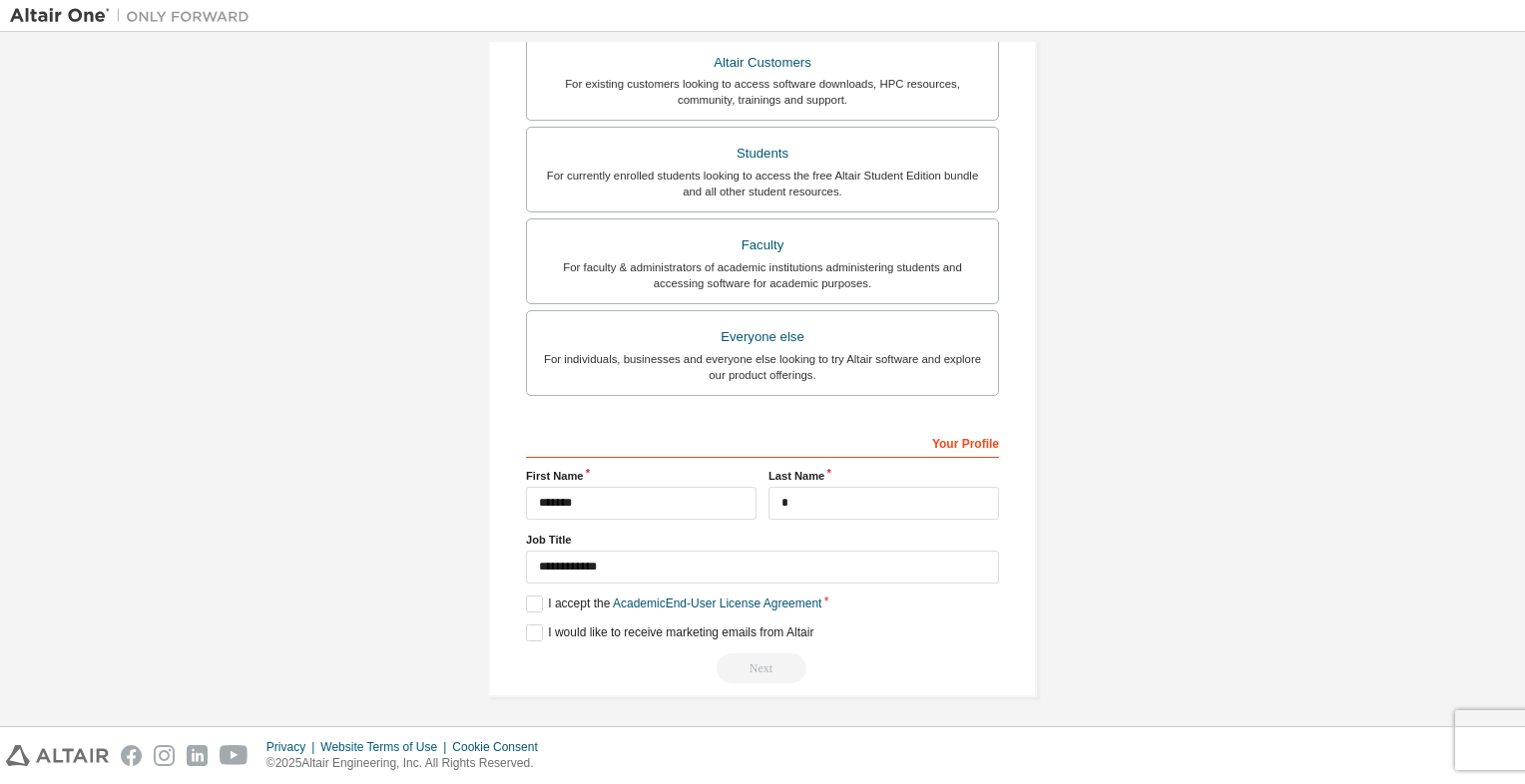 scroll, scrollTop: 430, scrollLeft: 0, axis: vertical 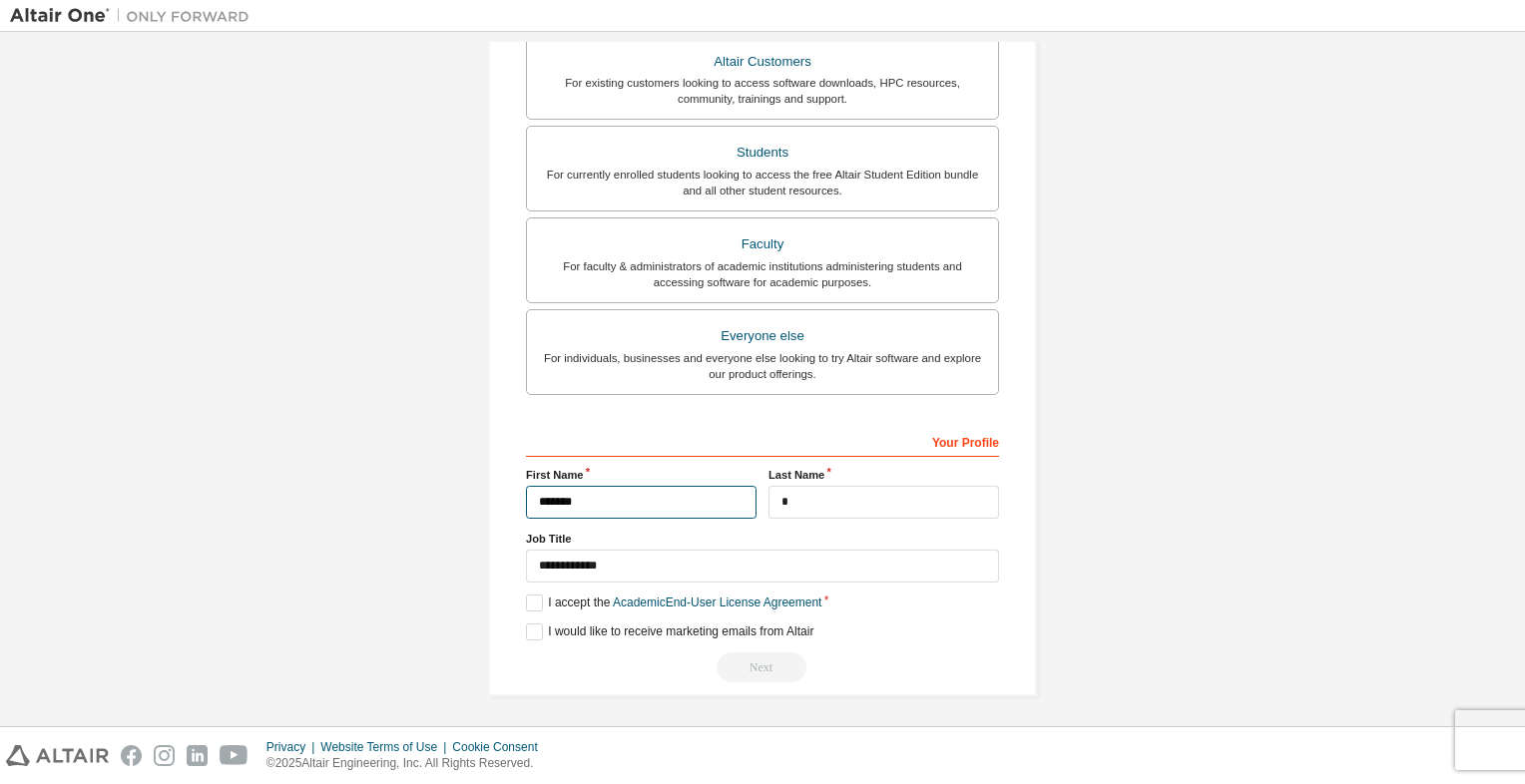 click on "*******" at bounding box center (641, 502) 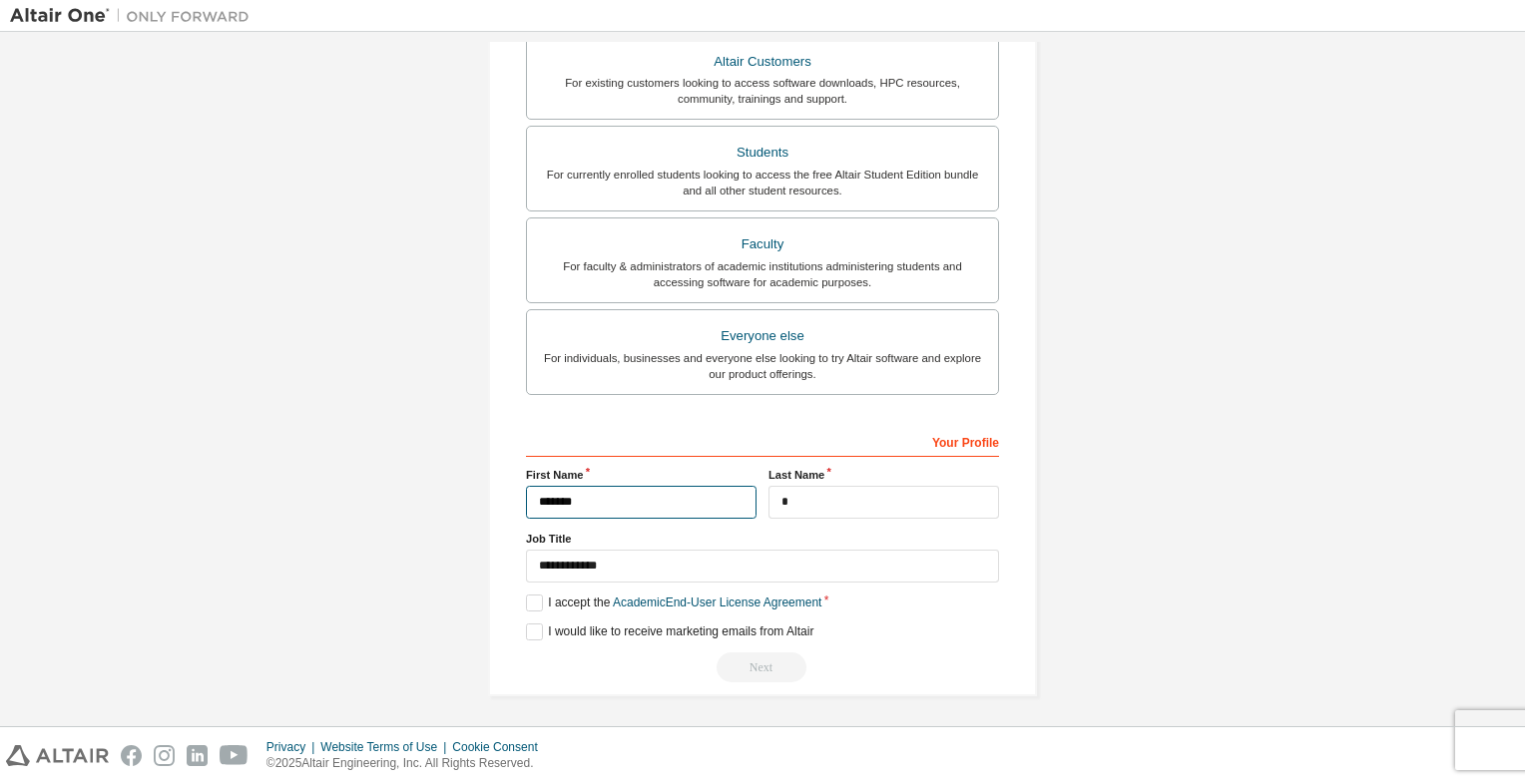 click on "*******" at bounding box center (641, 502) 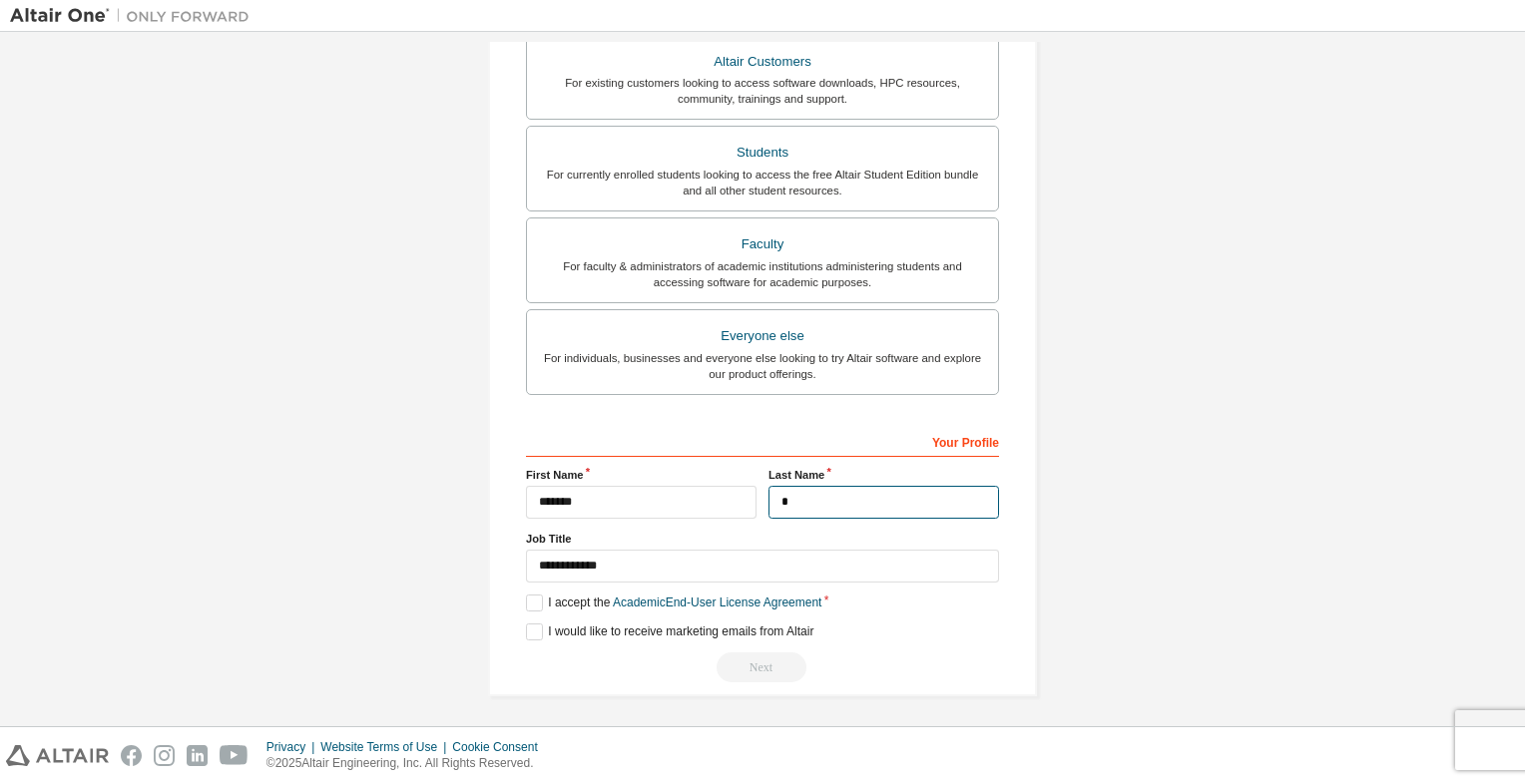 click on "*" at bounding box center (883, 502) 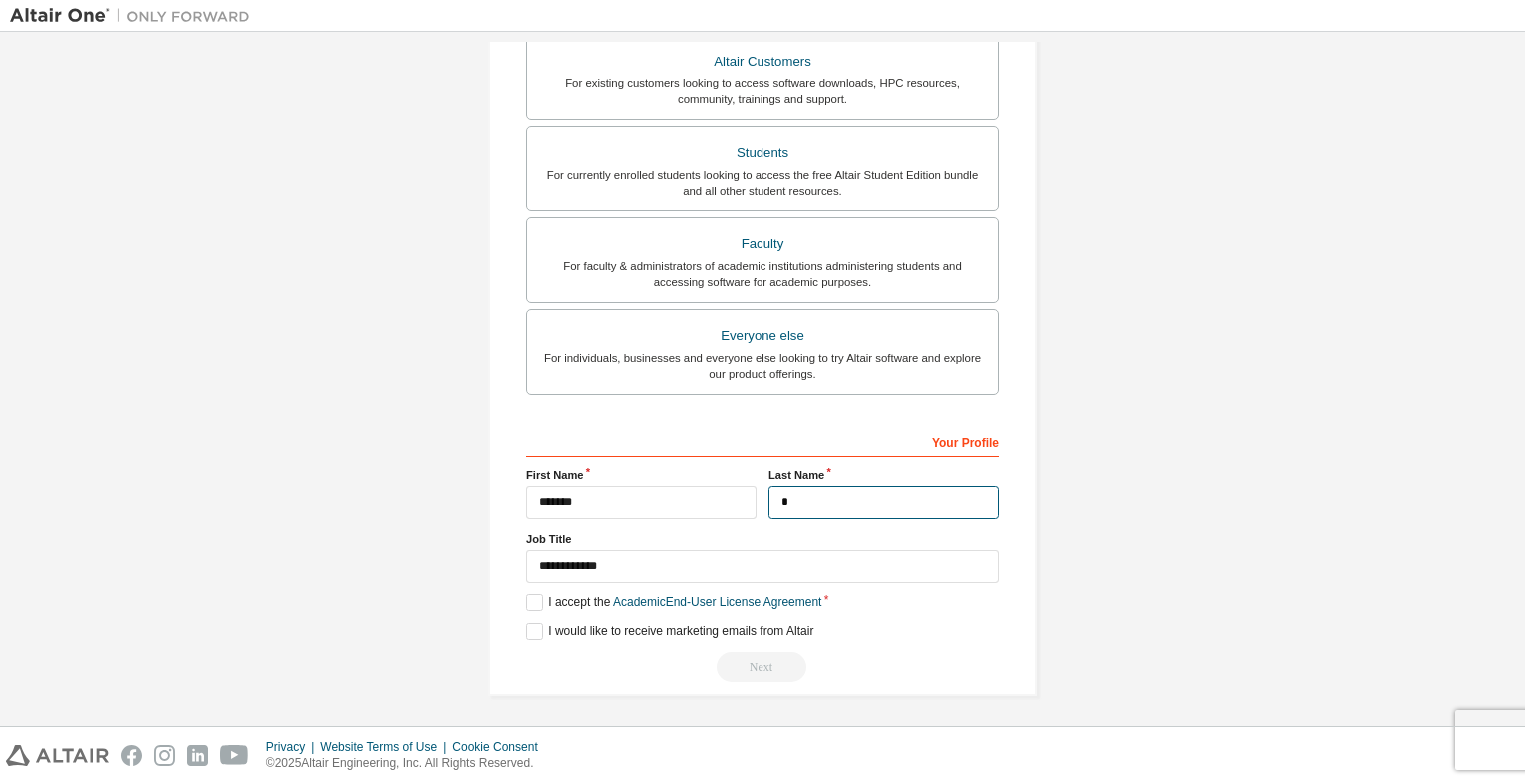 click on "*" at bounding box center (883, 502) 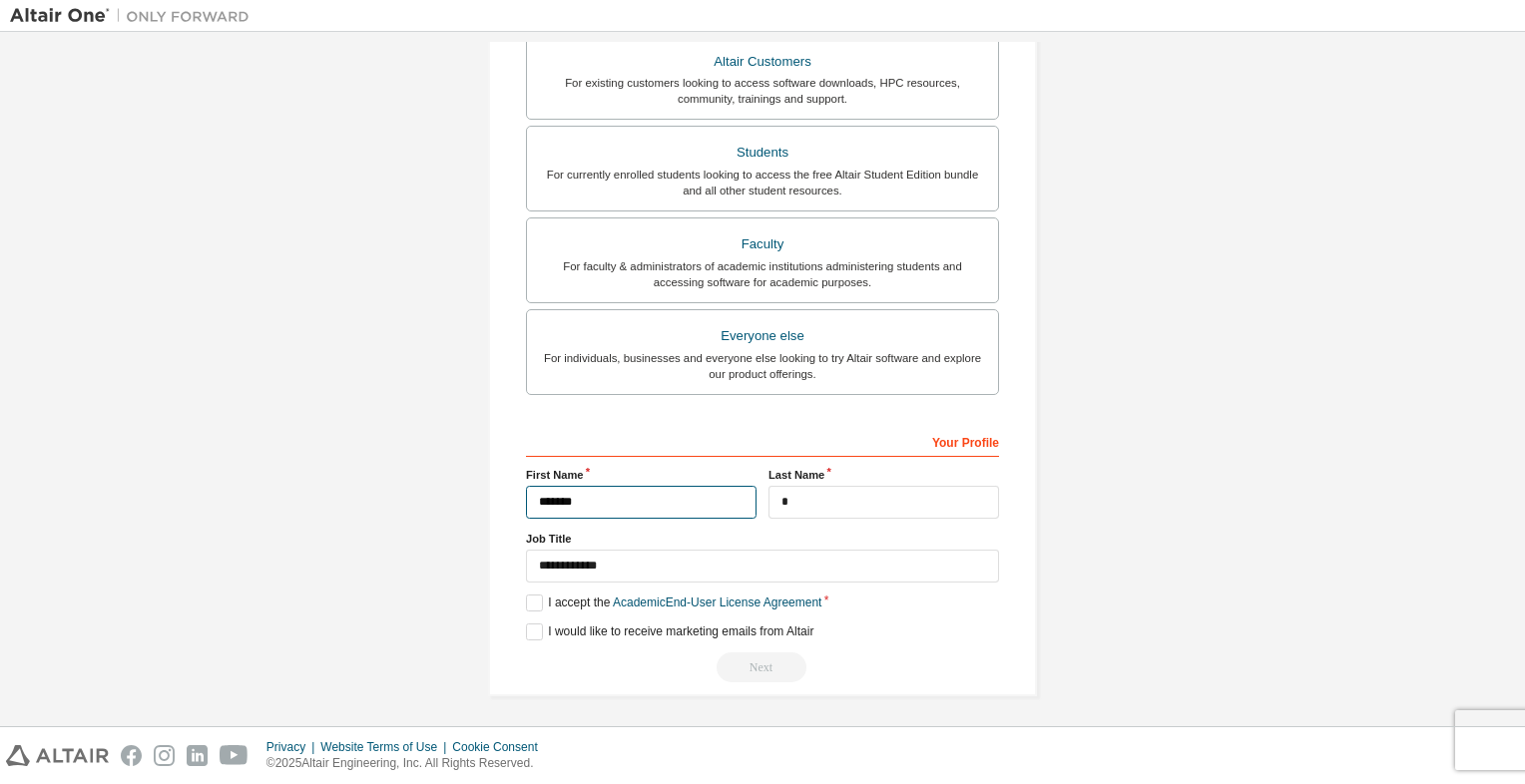 click on "*******" at bounding box center [641, 502] 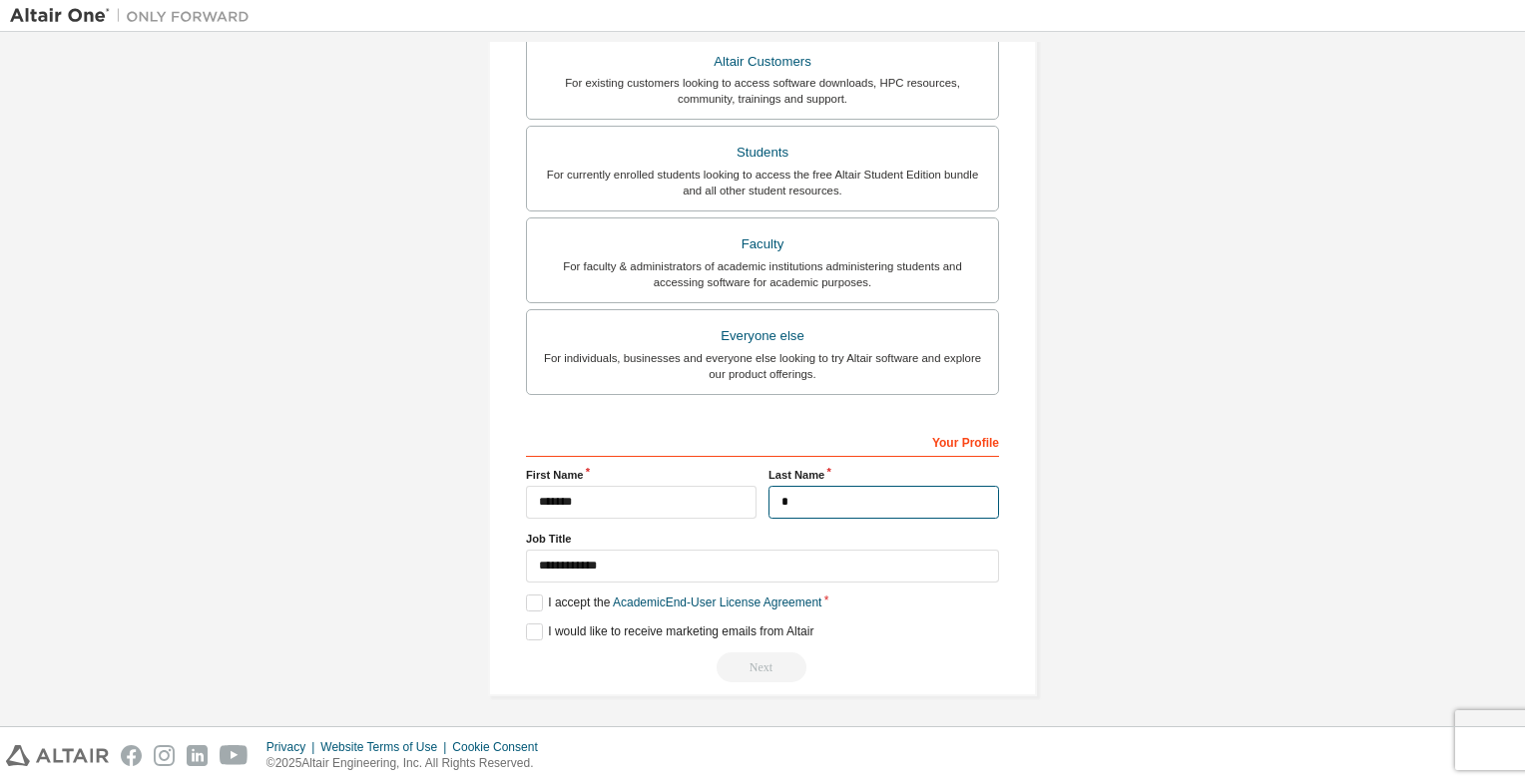 click on "*" at bounding box center [883, 502] 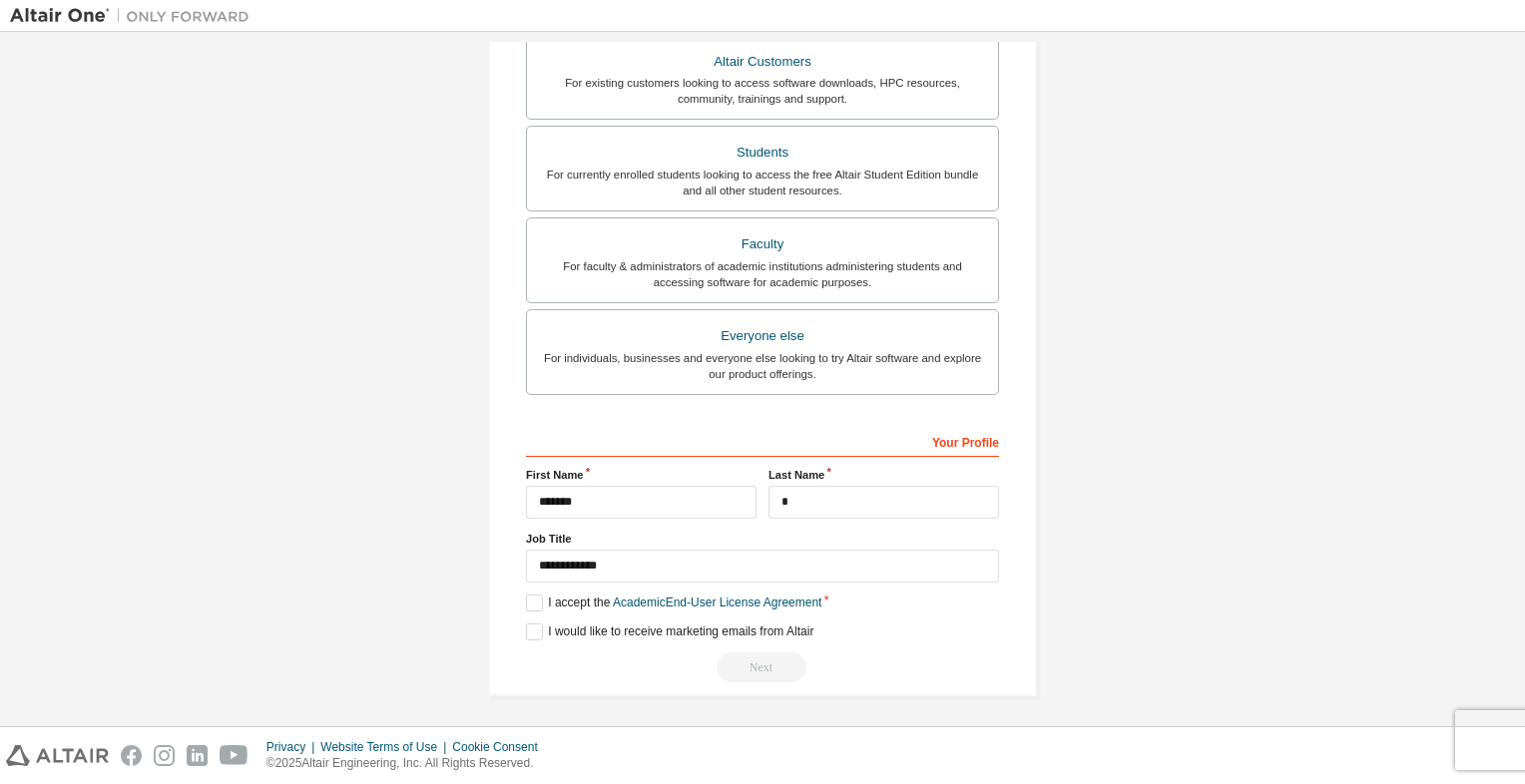 click on "**********" at bounding box center [762, 554] 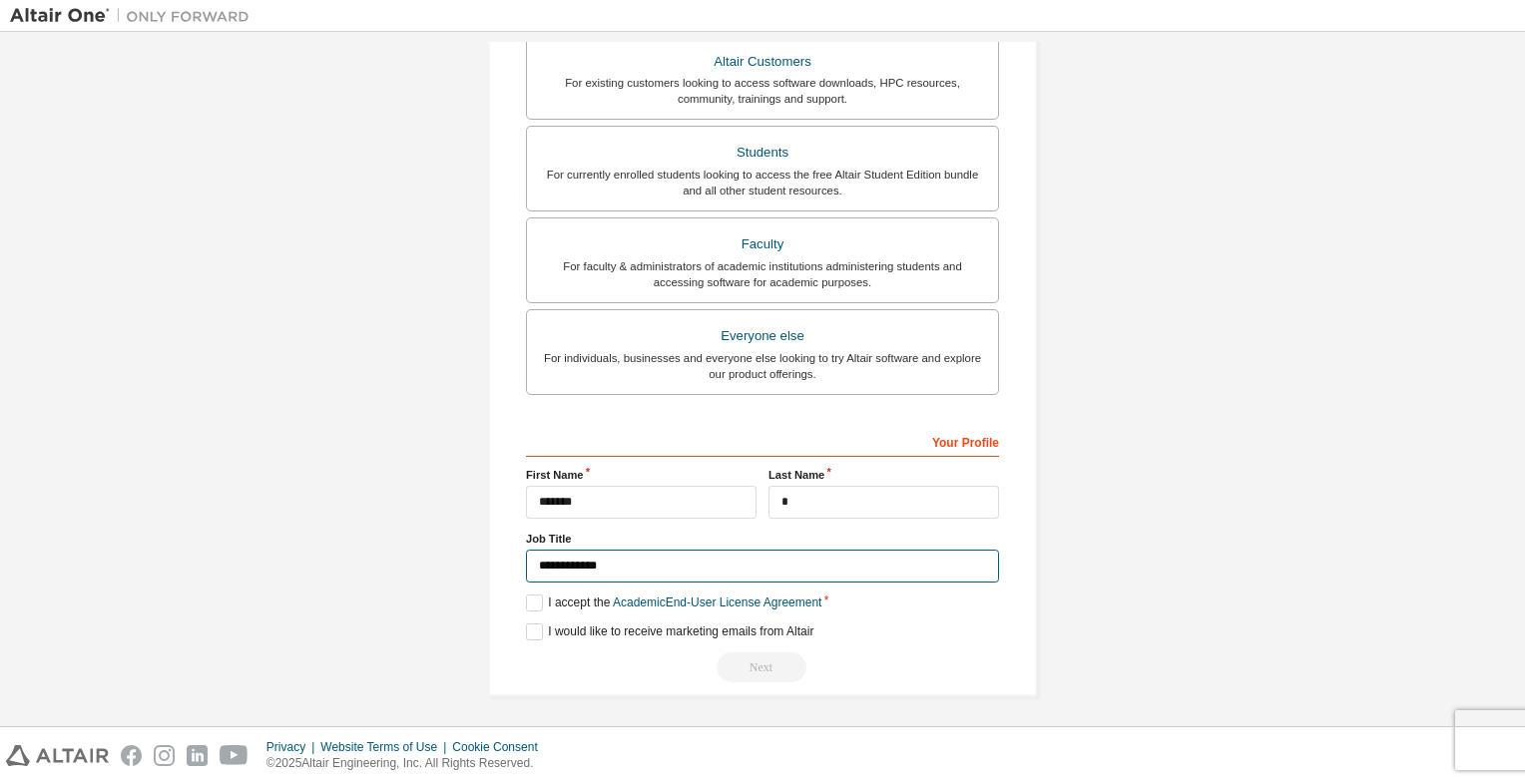 click on "**********" at bounding box center (762, 566) 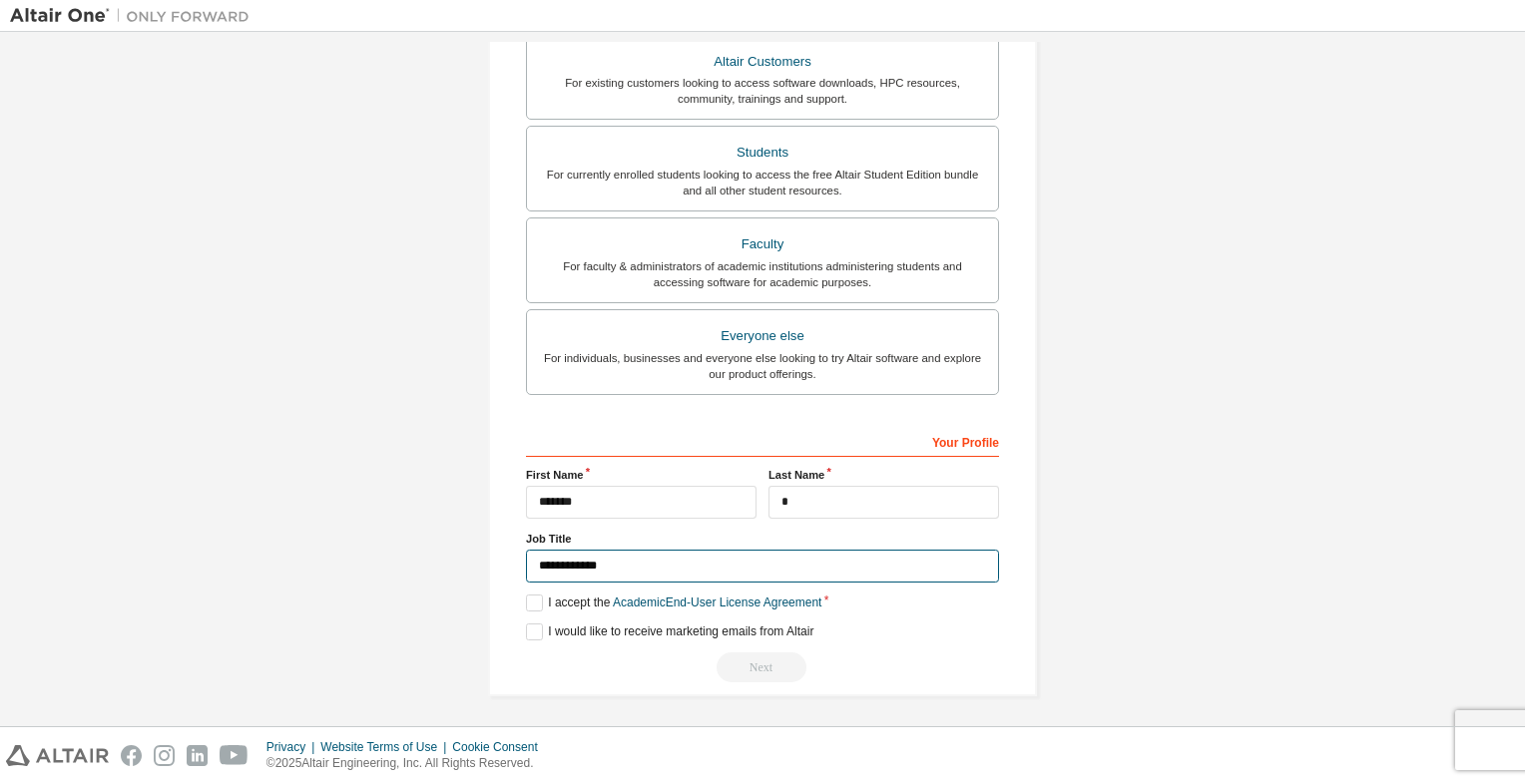 click on "**********" at bounding box center [762, 566] 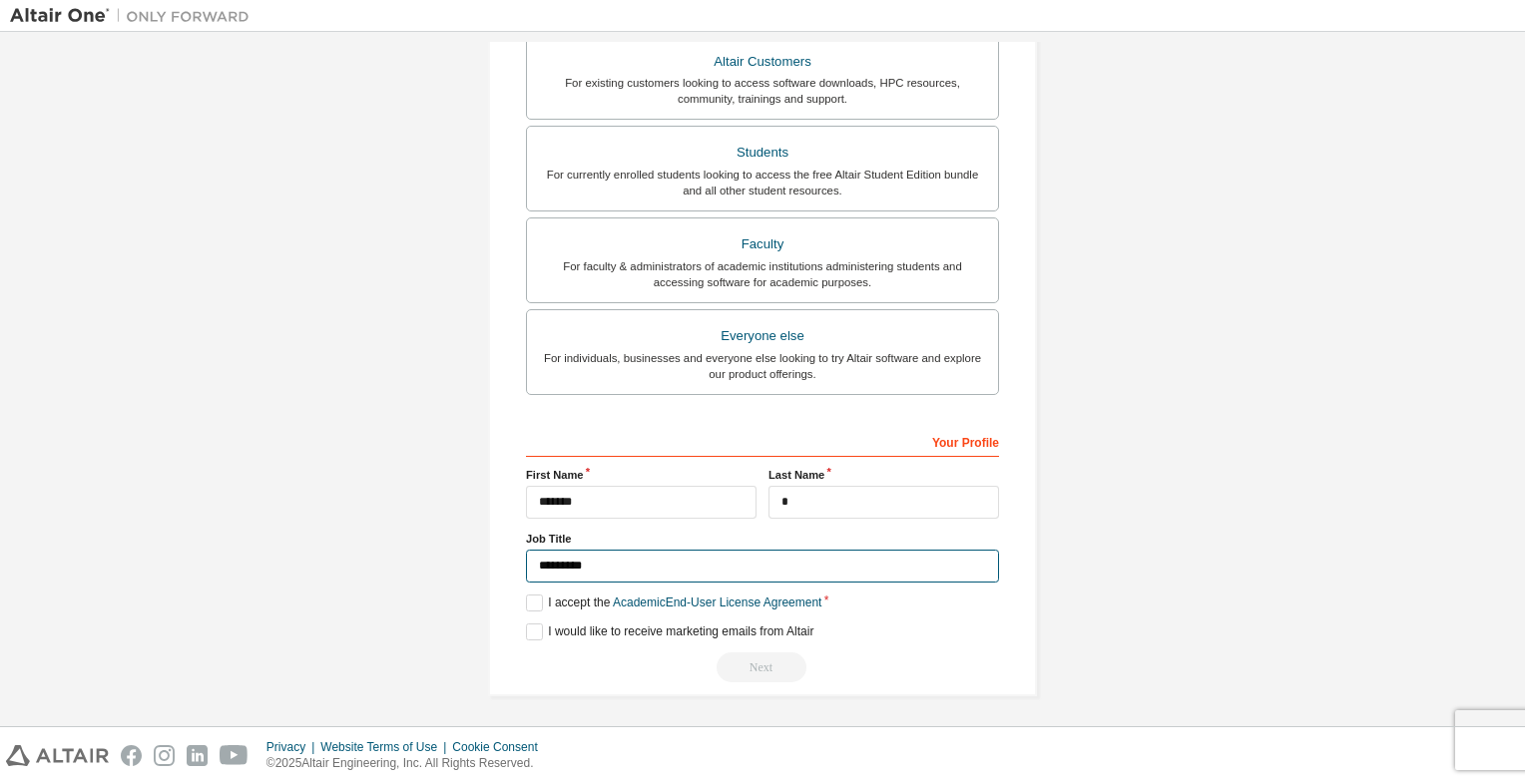 type on "*******" 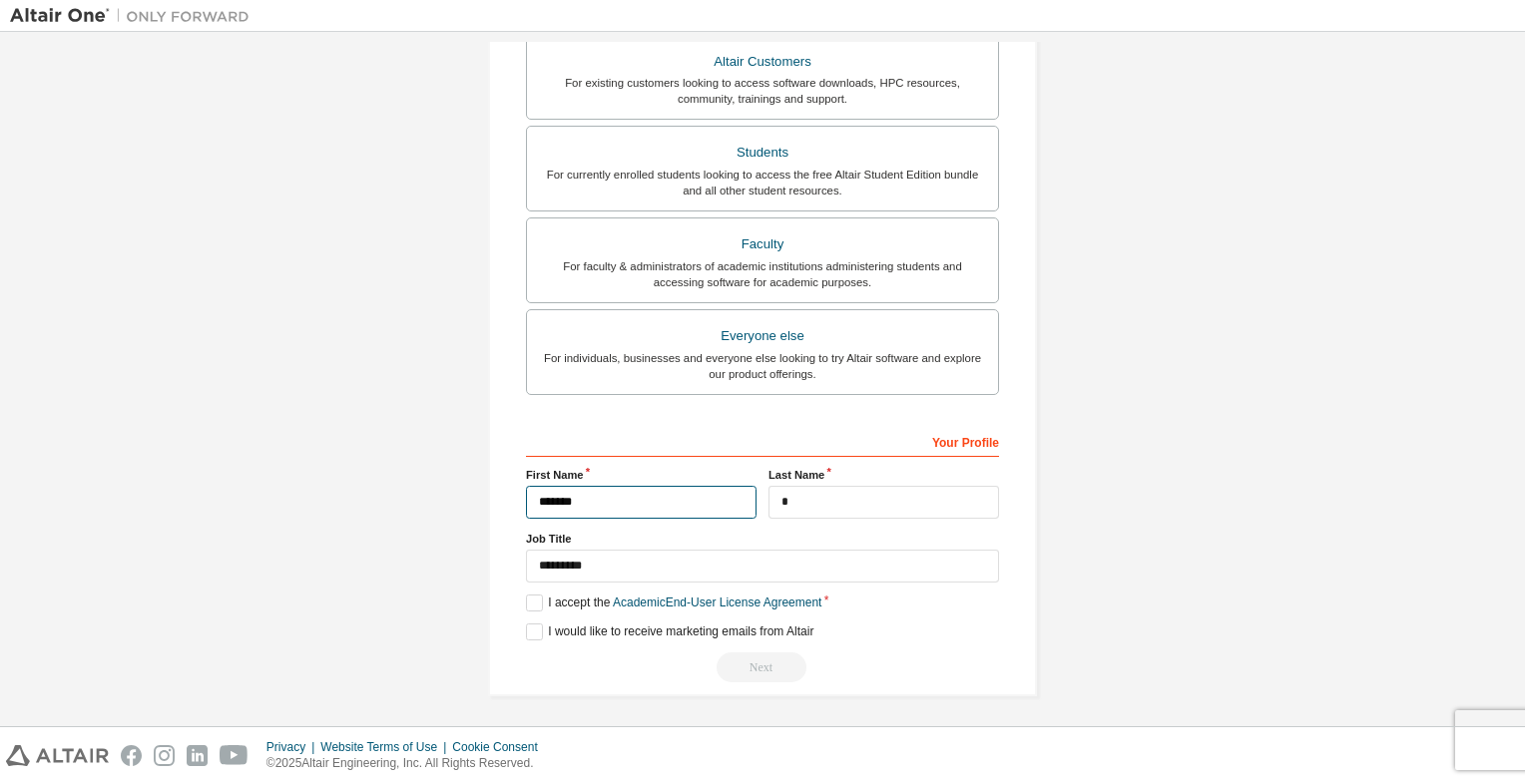 click on "*******" at bounding box center [641, 502] 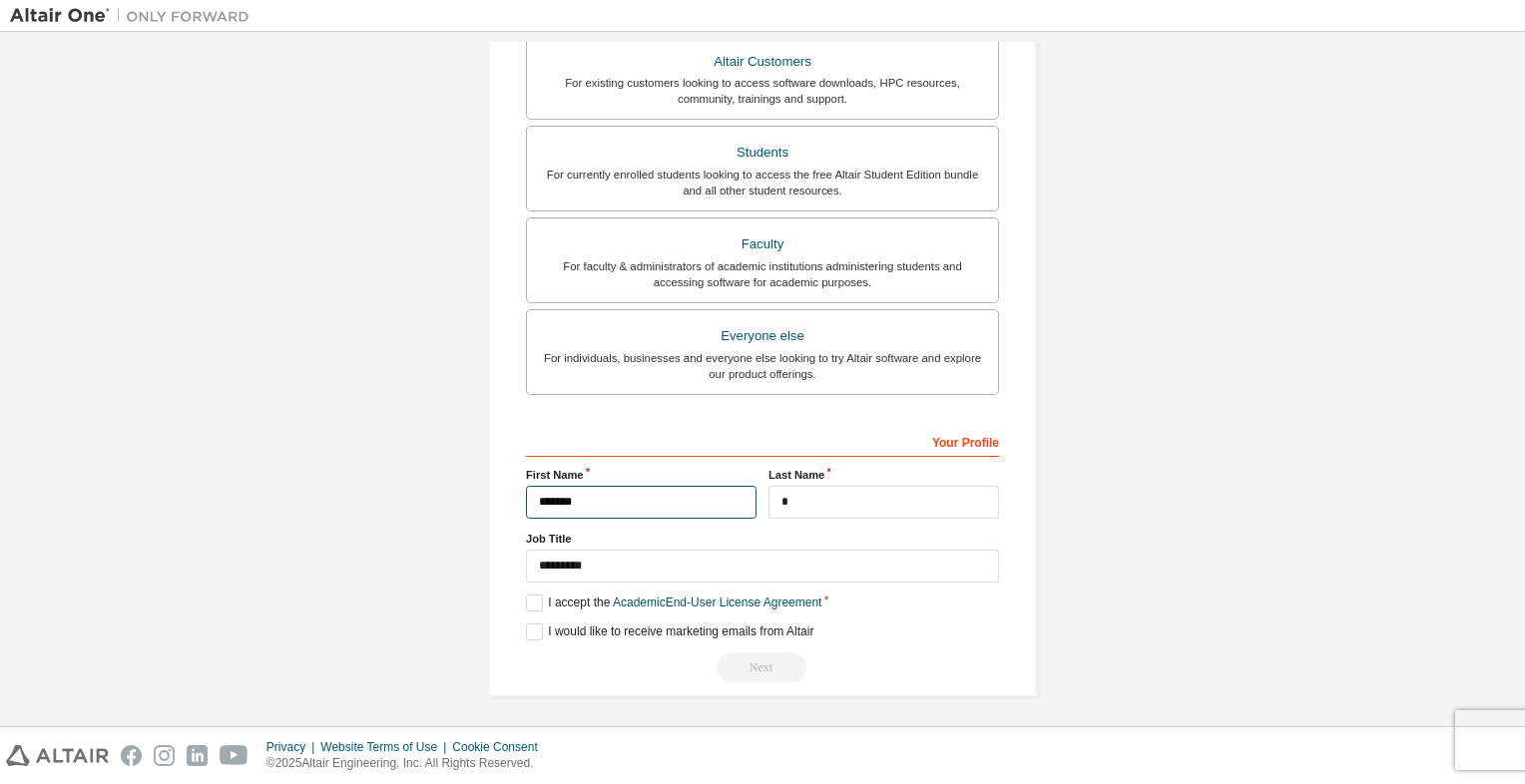 click on "*******" at bounding box center [641, 502] 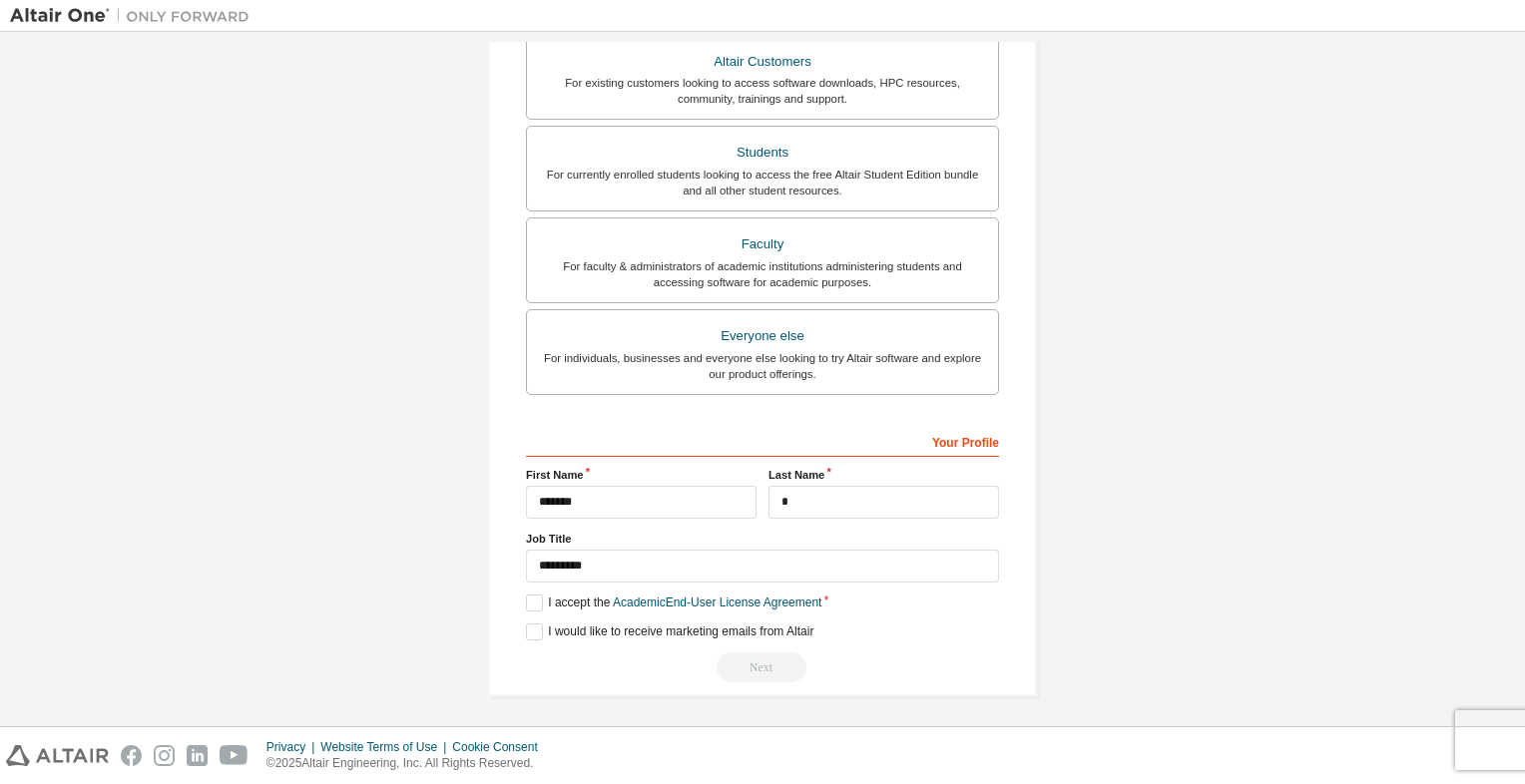 drag, startPoint x: 920, startPoint y: 472, endPoint x: 920, endPoint y: 489, distance: 17 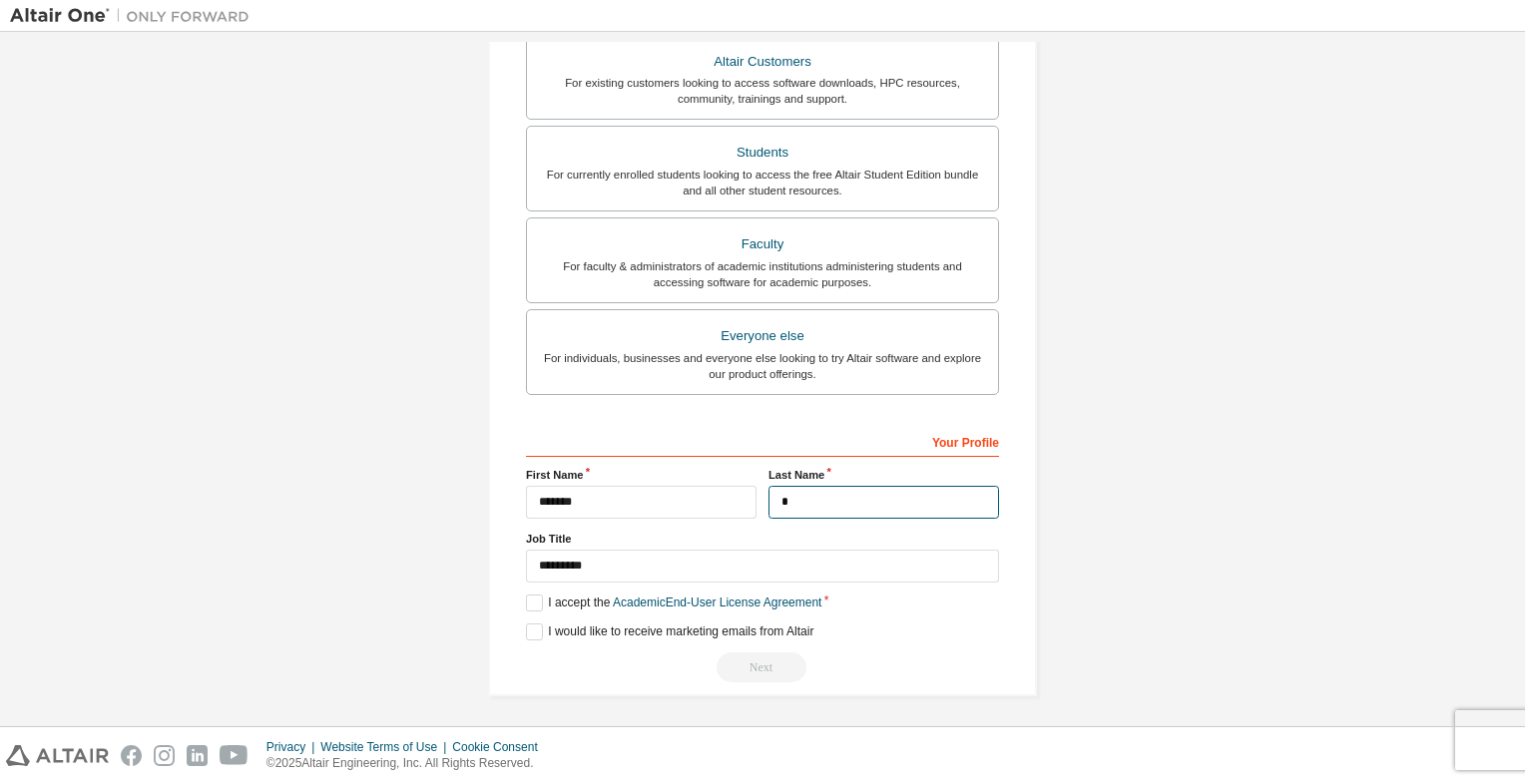 click on "*" at bounding box center (883, 502) 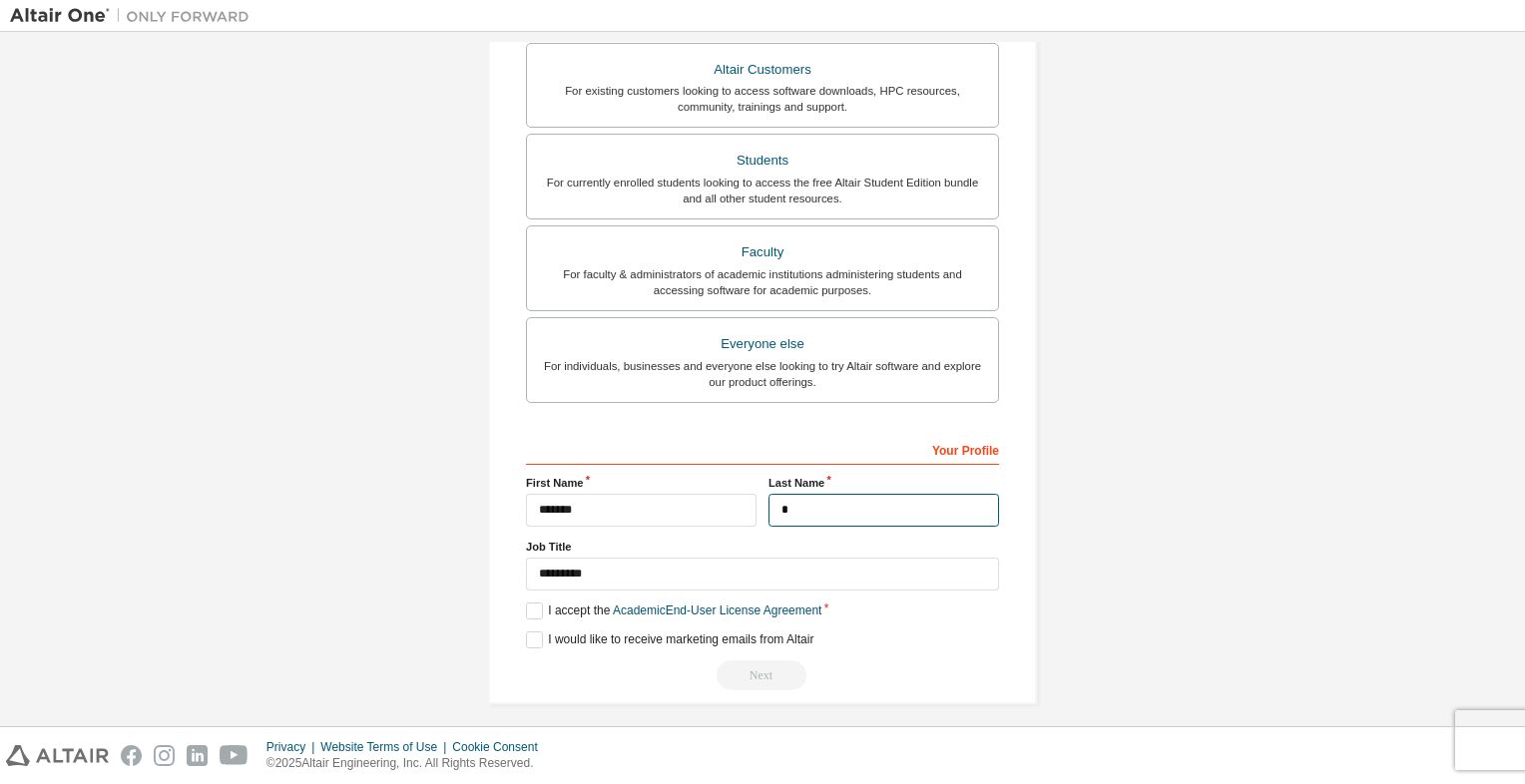 scroll, scrollTop: 430, scrollLeft: 0, axis: vertical 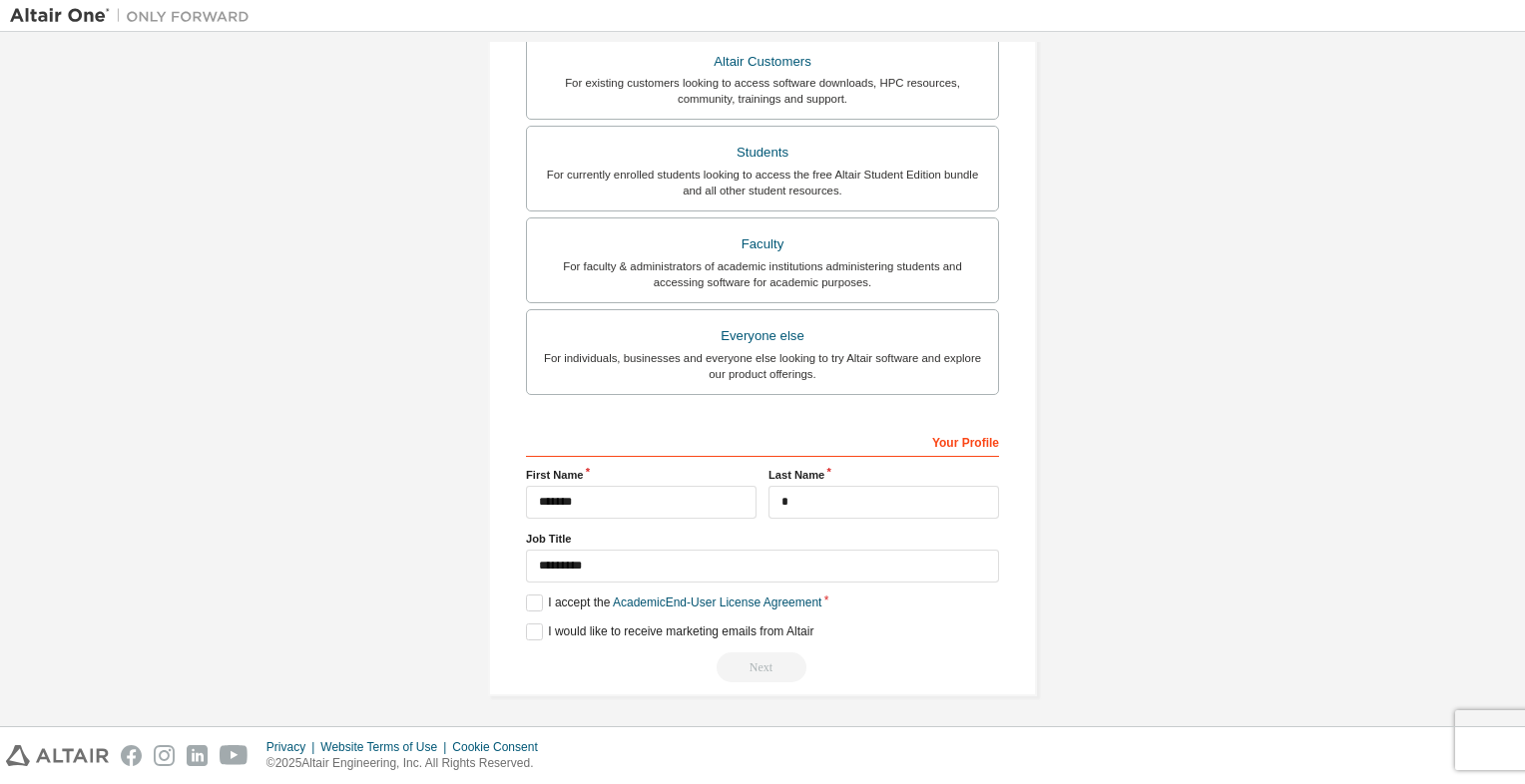 click on "**********" at bounding box center (762, 166) 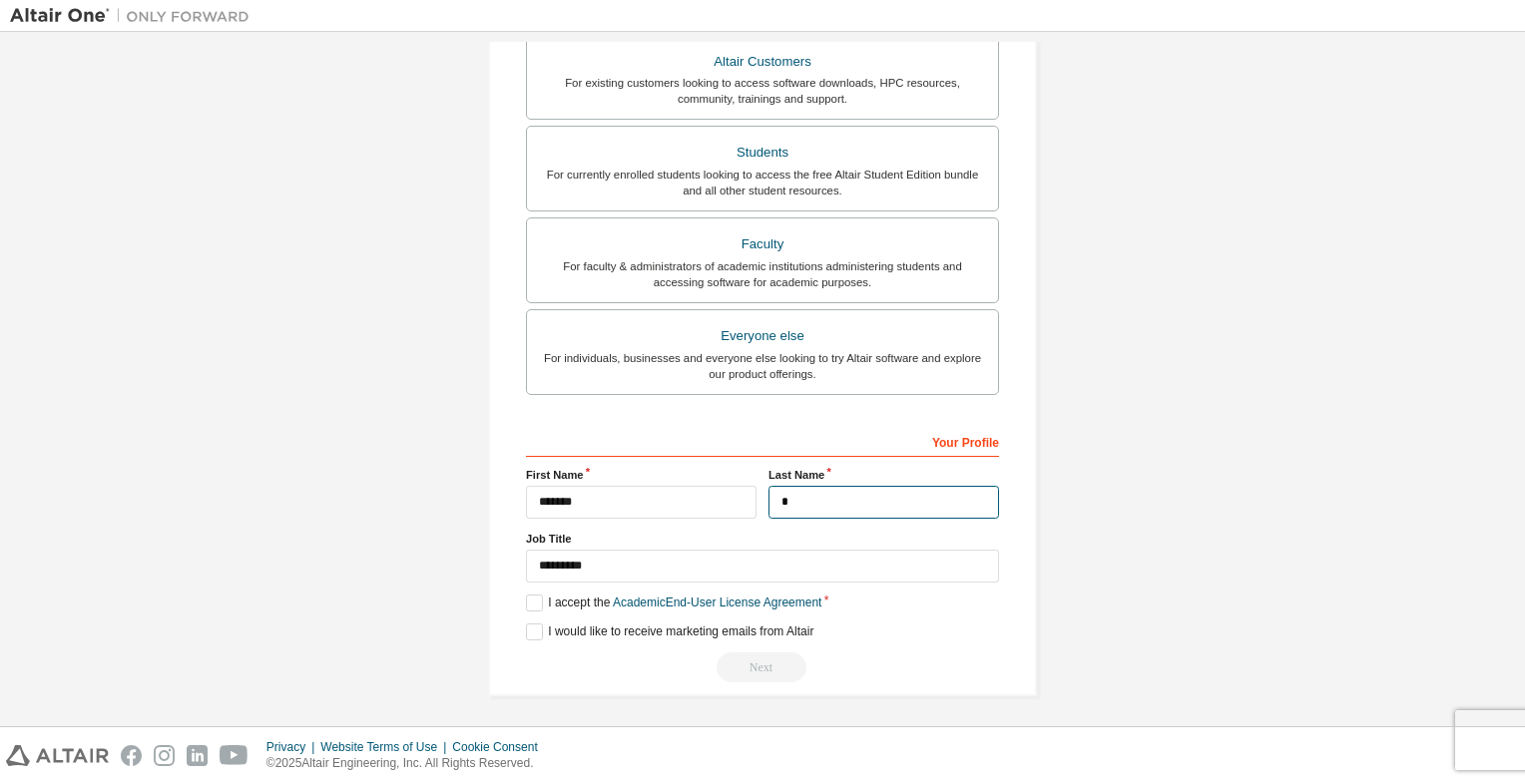 click on "*" at bounding box center [883, 502] 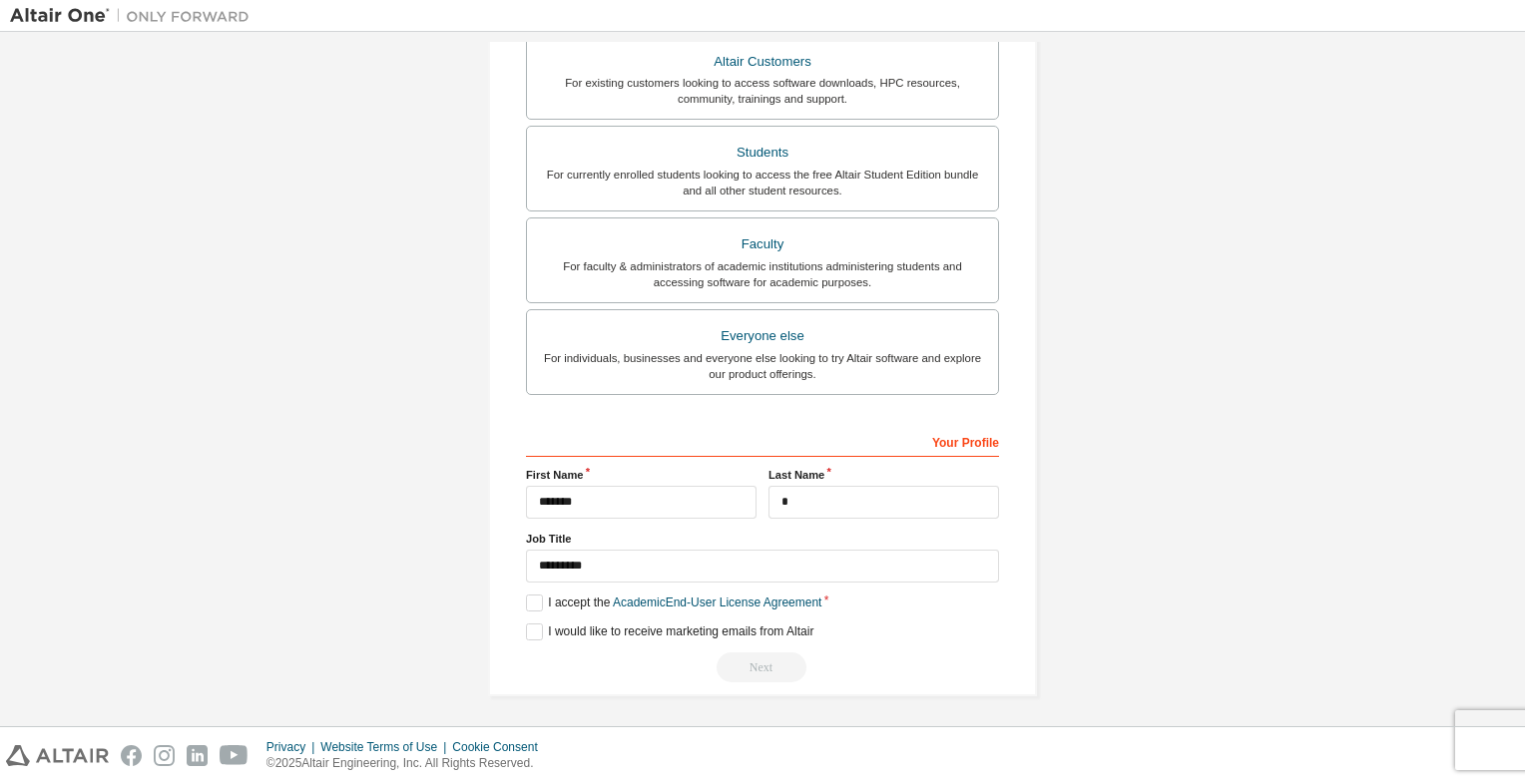 click on "Your Profile First Name ******* Last Name * Job Title ******* Please provide [STATE]/Province to help us route sales and support resources to you more efficiently. I accept the Academic End-User License Agreement I would like to receive marketing emails from Altair Next" at bounding box center [762, 554] 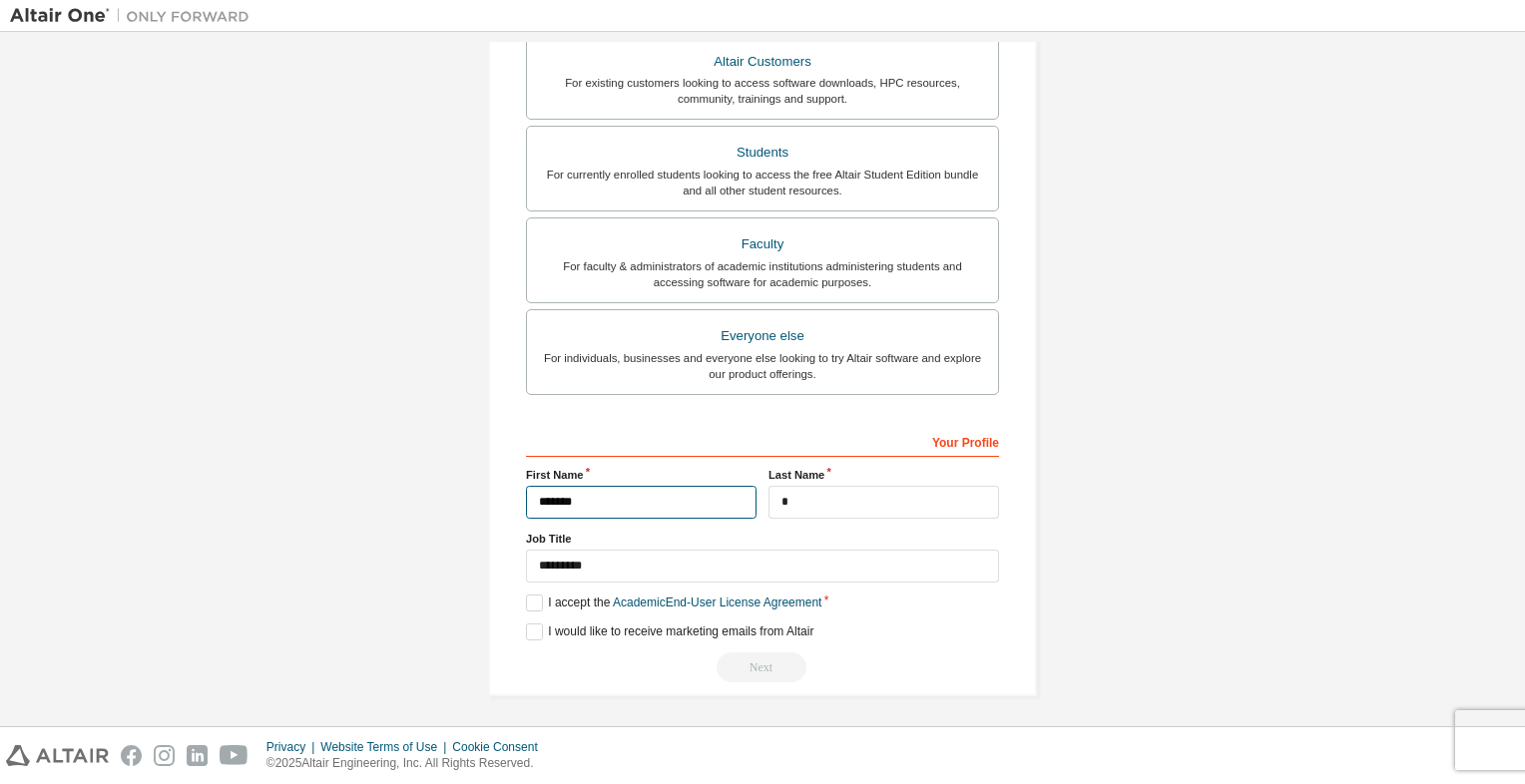 click on "*******" at bounding box center [641, 502] 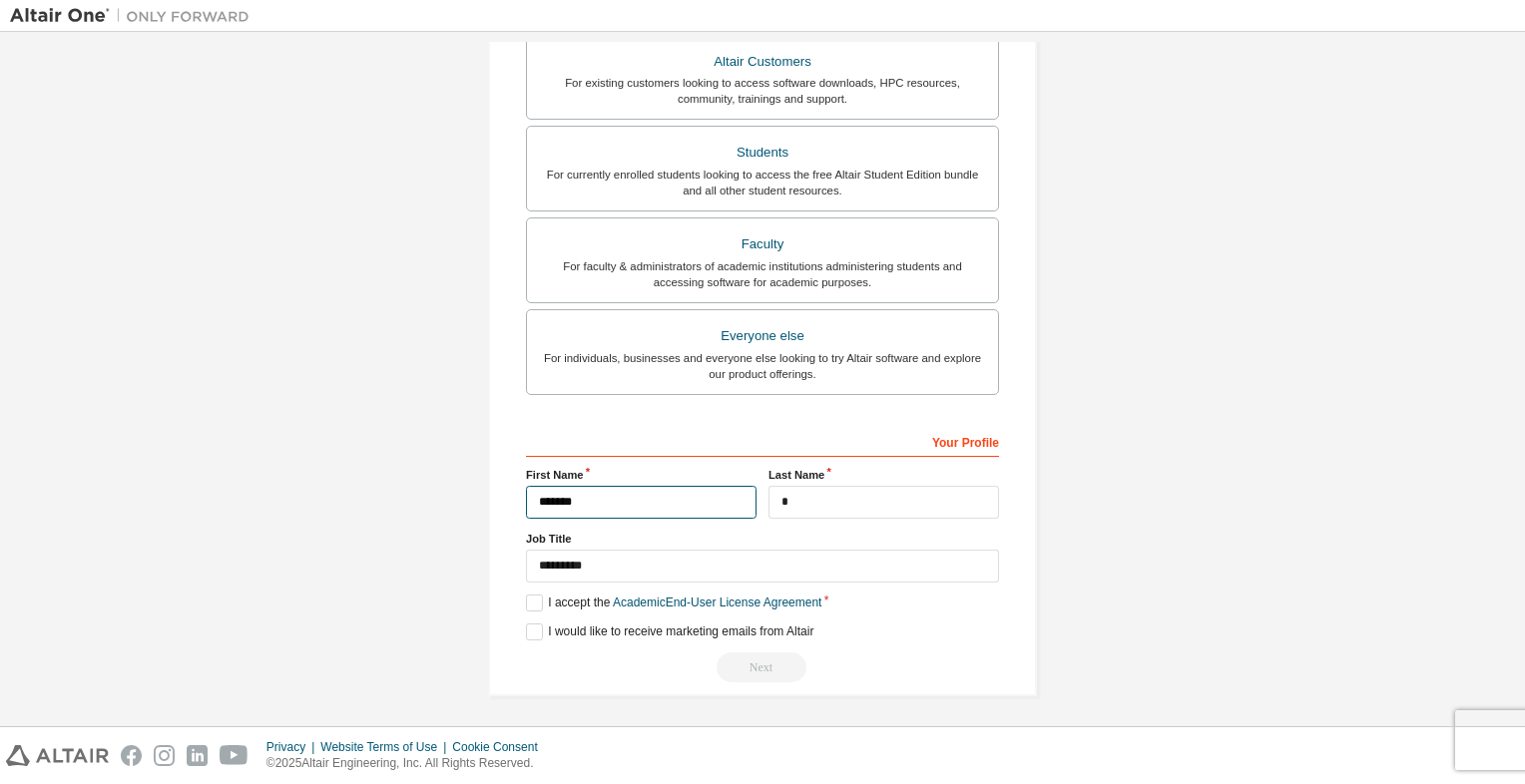 click on "*******" at bounding box center [641, 502] 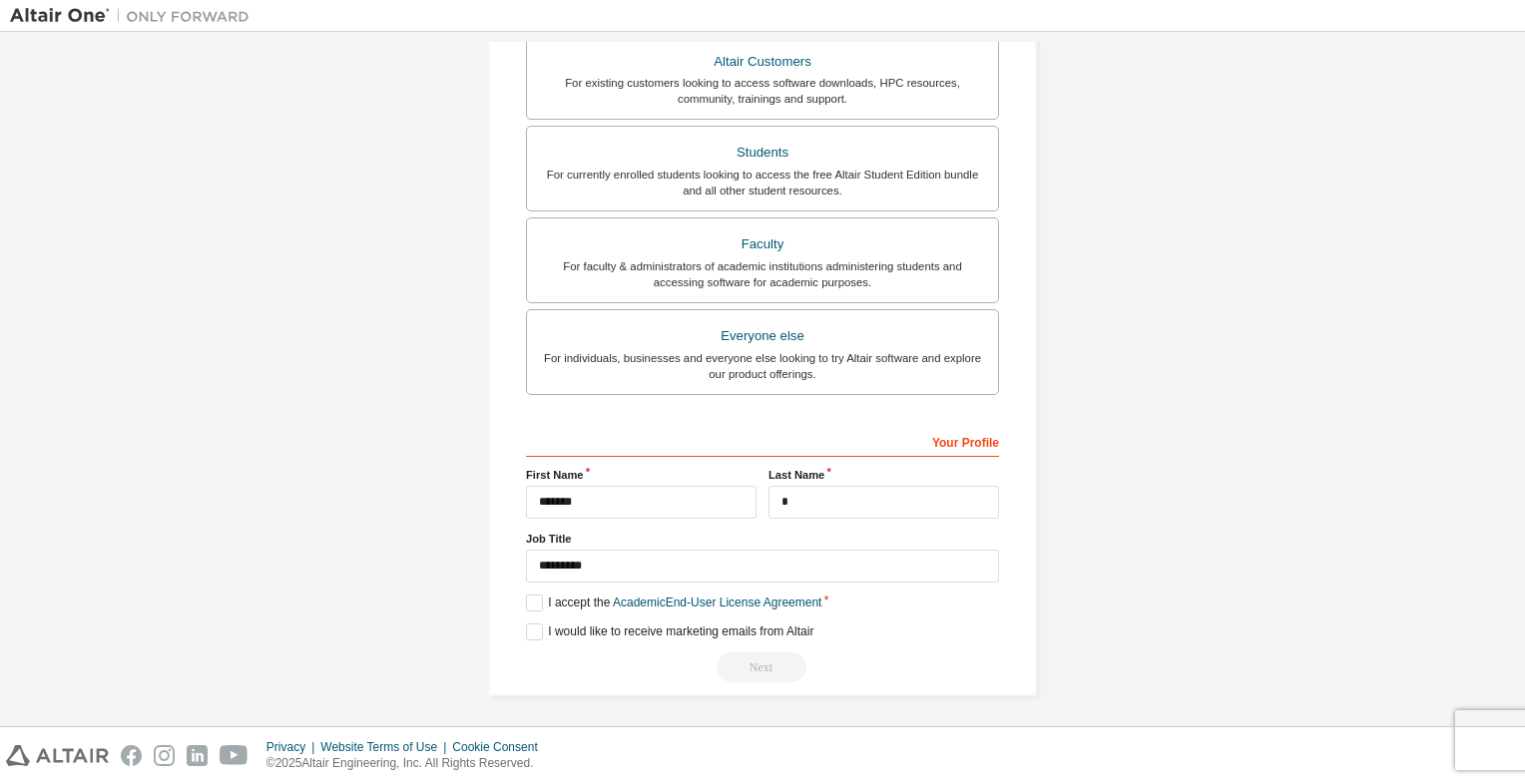 click on "First Name" at bounding box center (641, 475) 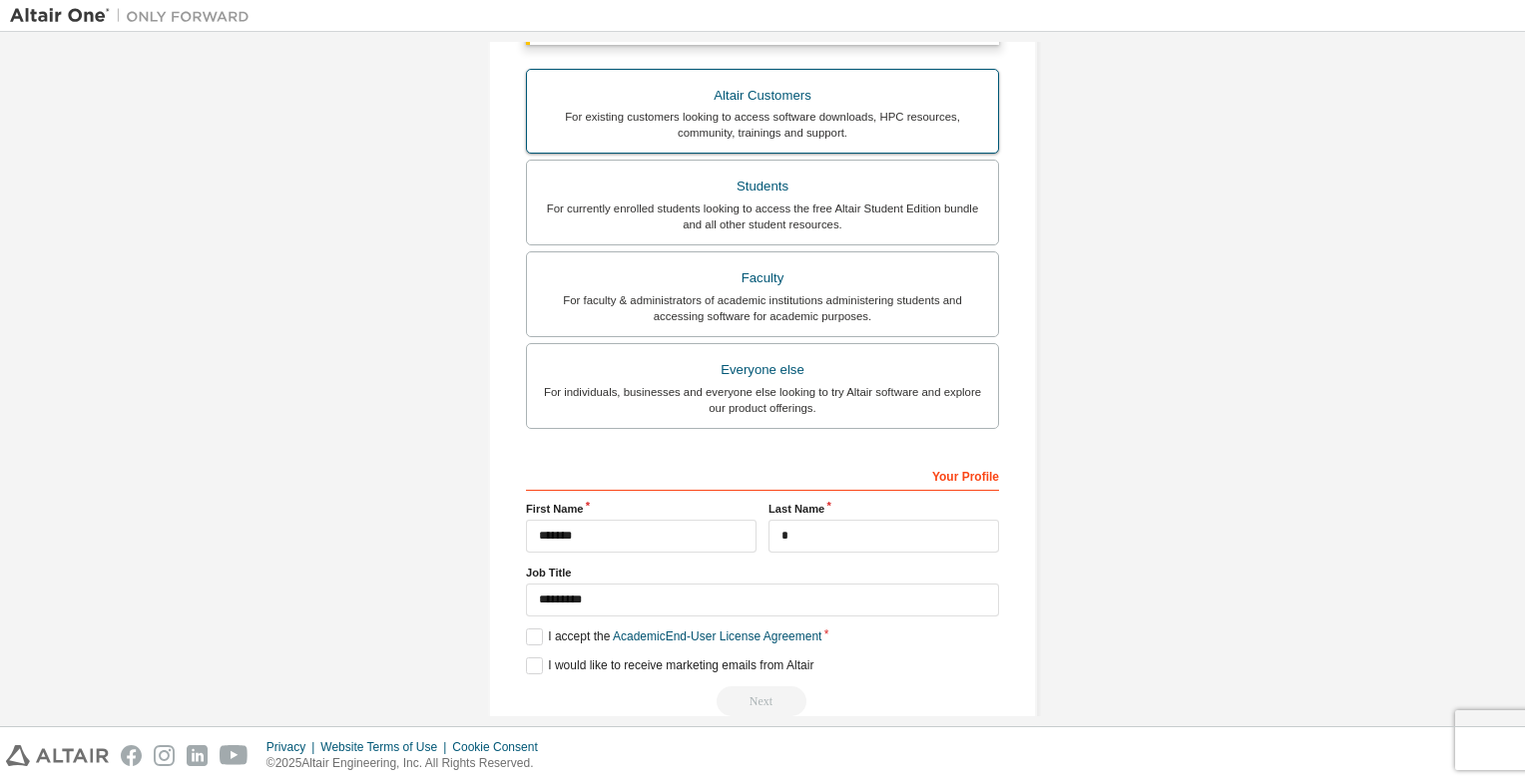 scroll, scrollTop: 430, scrollLeft: 0, axis: vertical 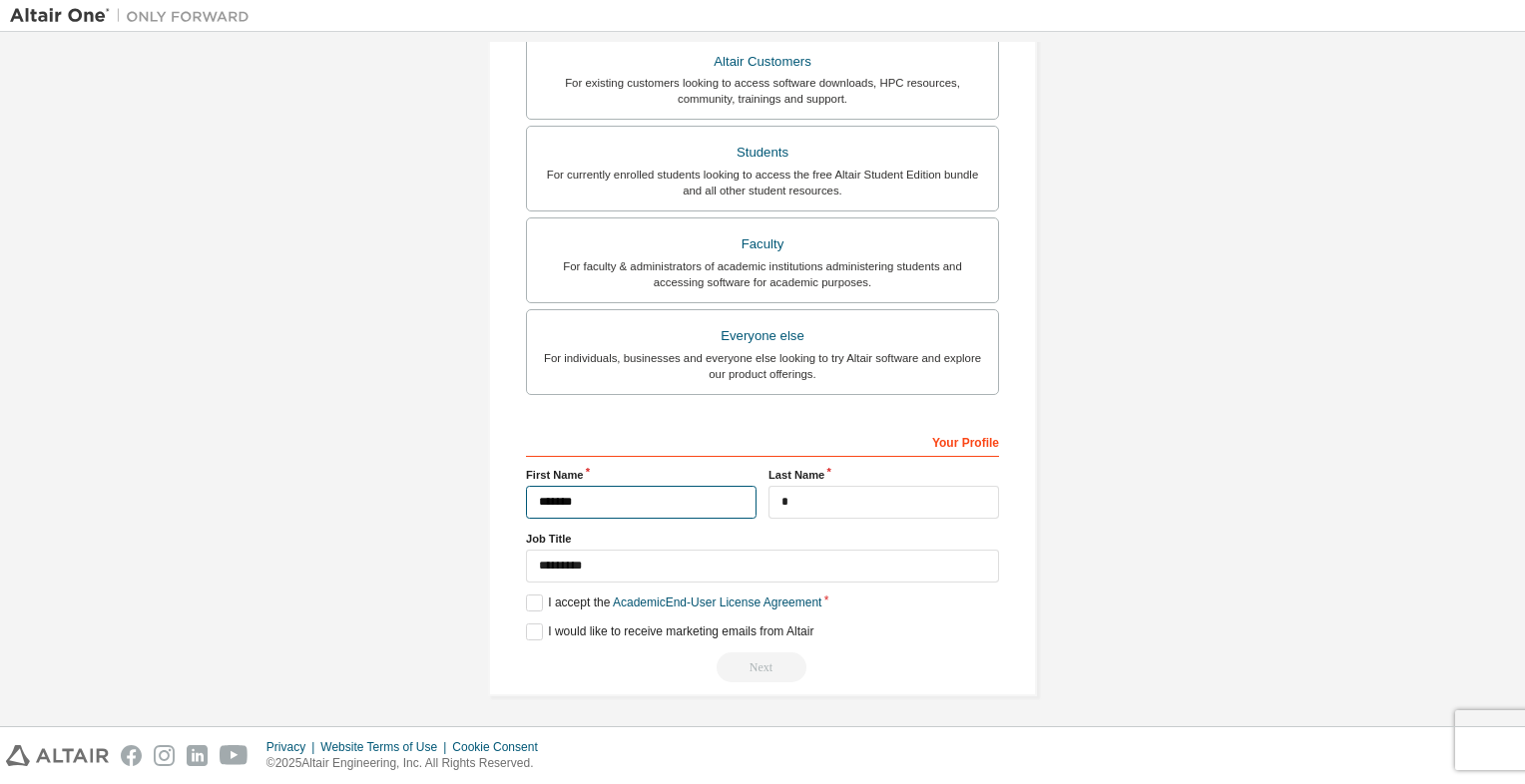 click on "*******" at bounding box center (641, 502) 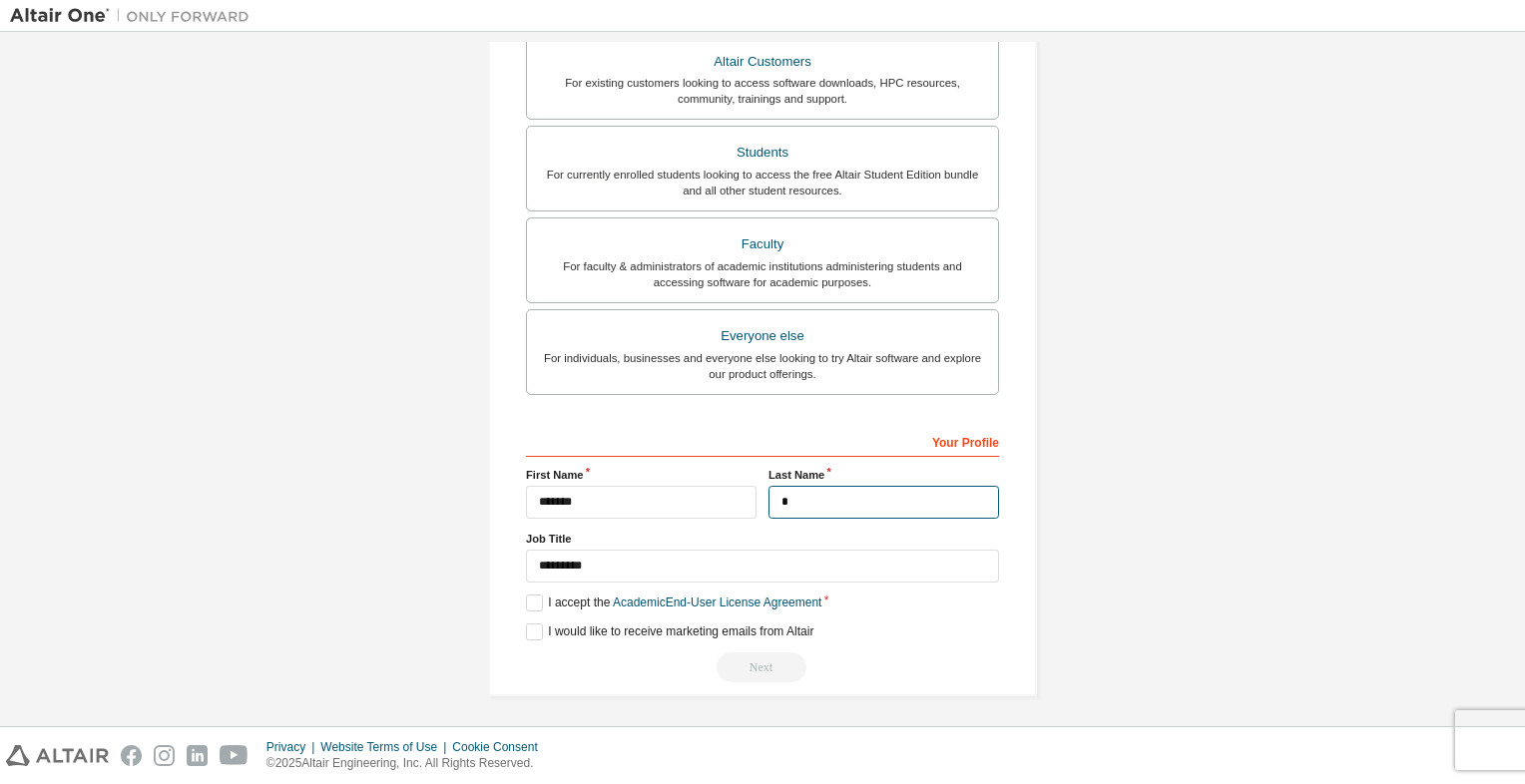 click on "*" at bounding box center [883, 502] 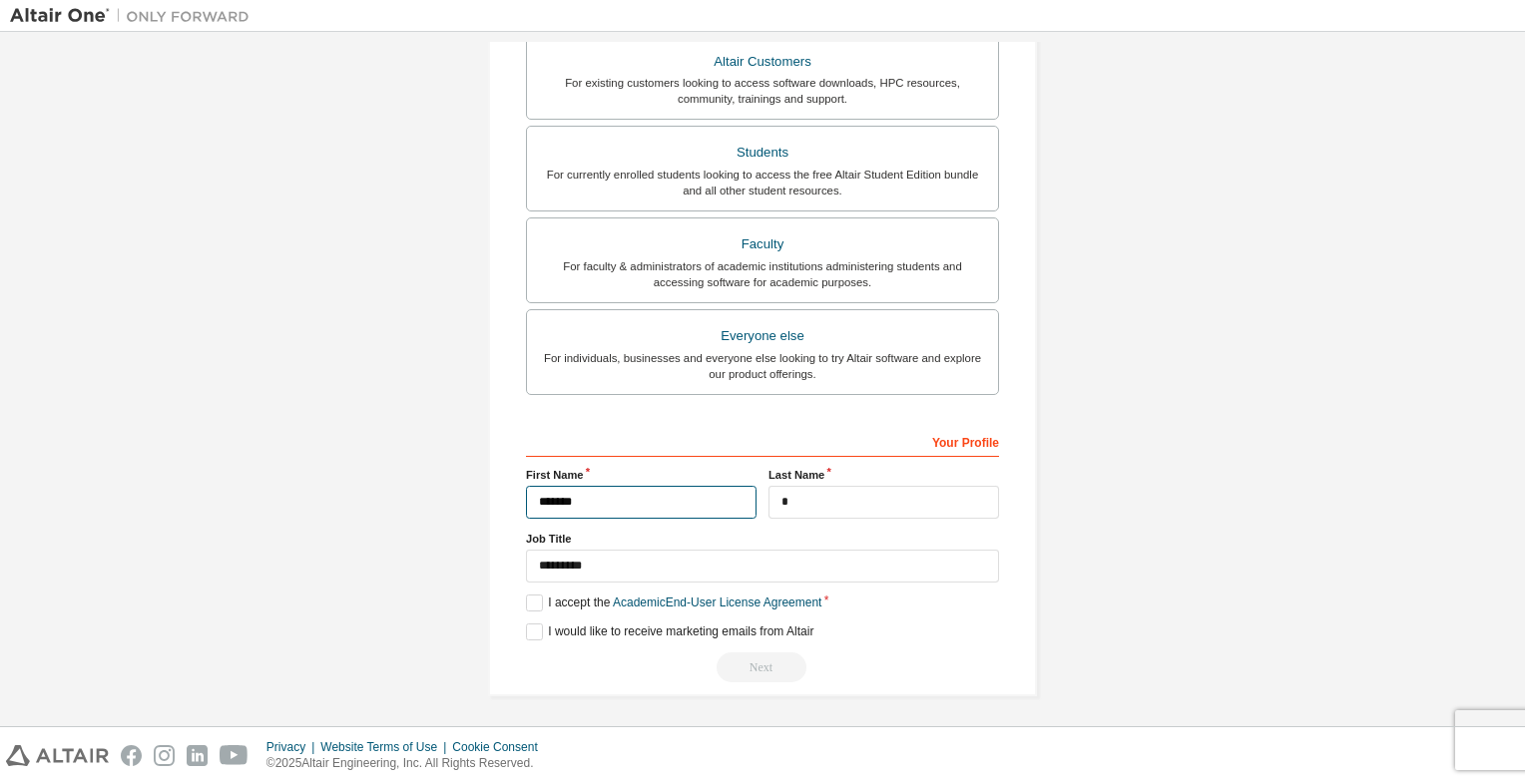 click on "*******" at bounding box center (641, 502) 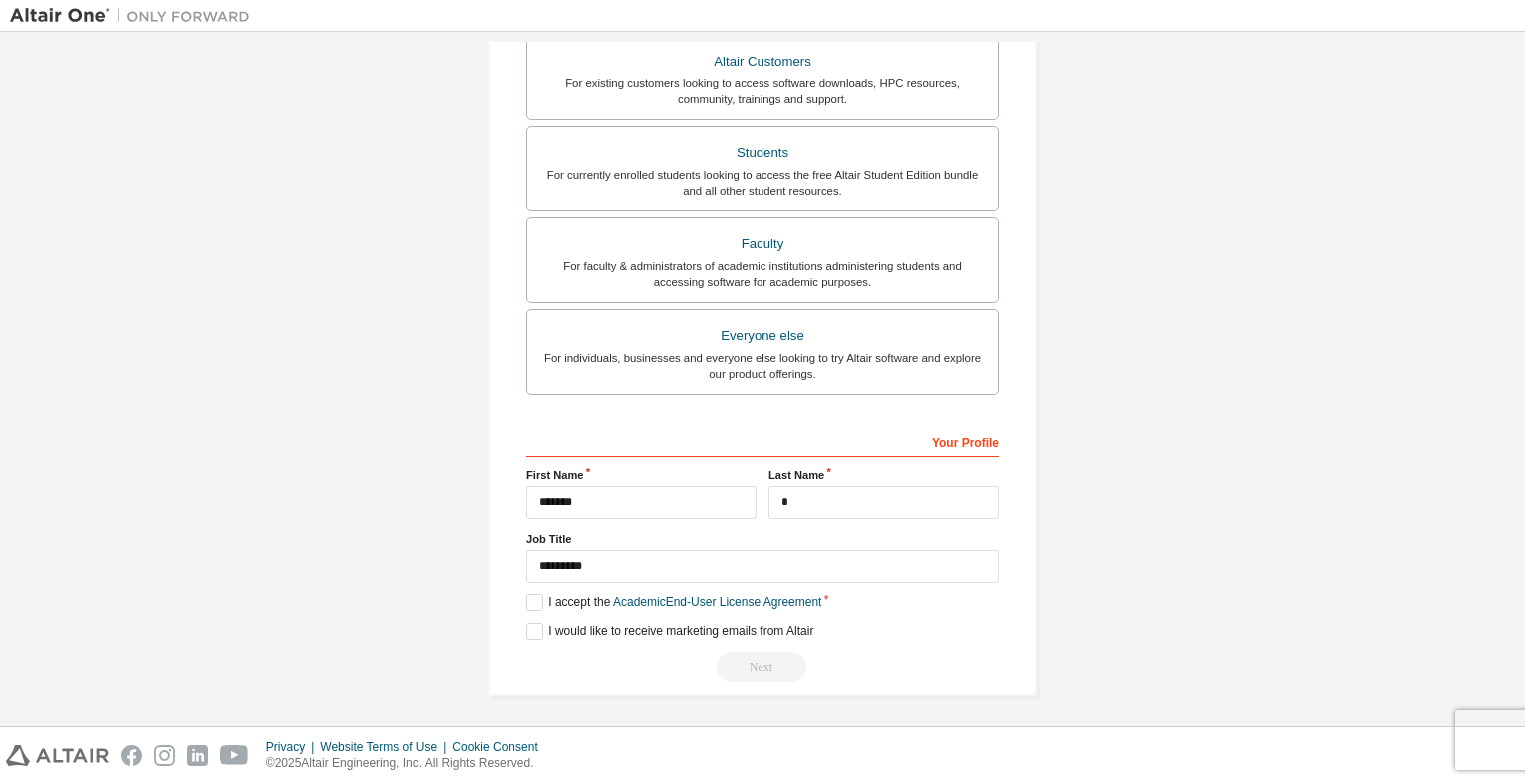 click on "Your Profile First Name ******* Last Name * Job Title ******* Please provide [STATE]/Province to help us route sales and support resources to you more efficiently. I accept the Academic End-User License Agreement I would like to receive marketing emails from Altair Next" at bounding box center [762, 554] 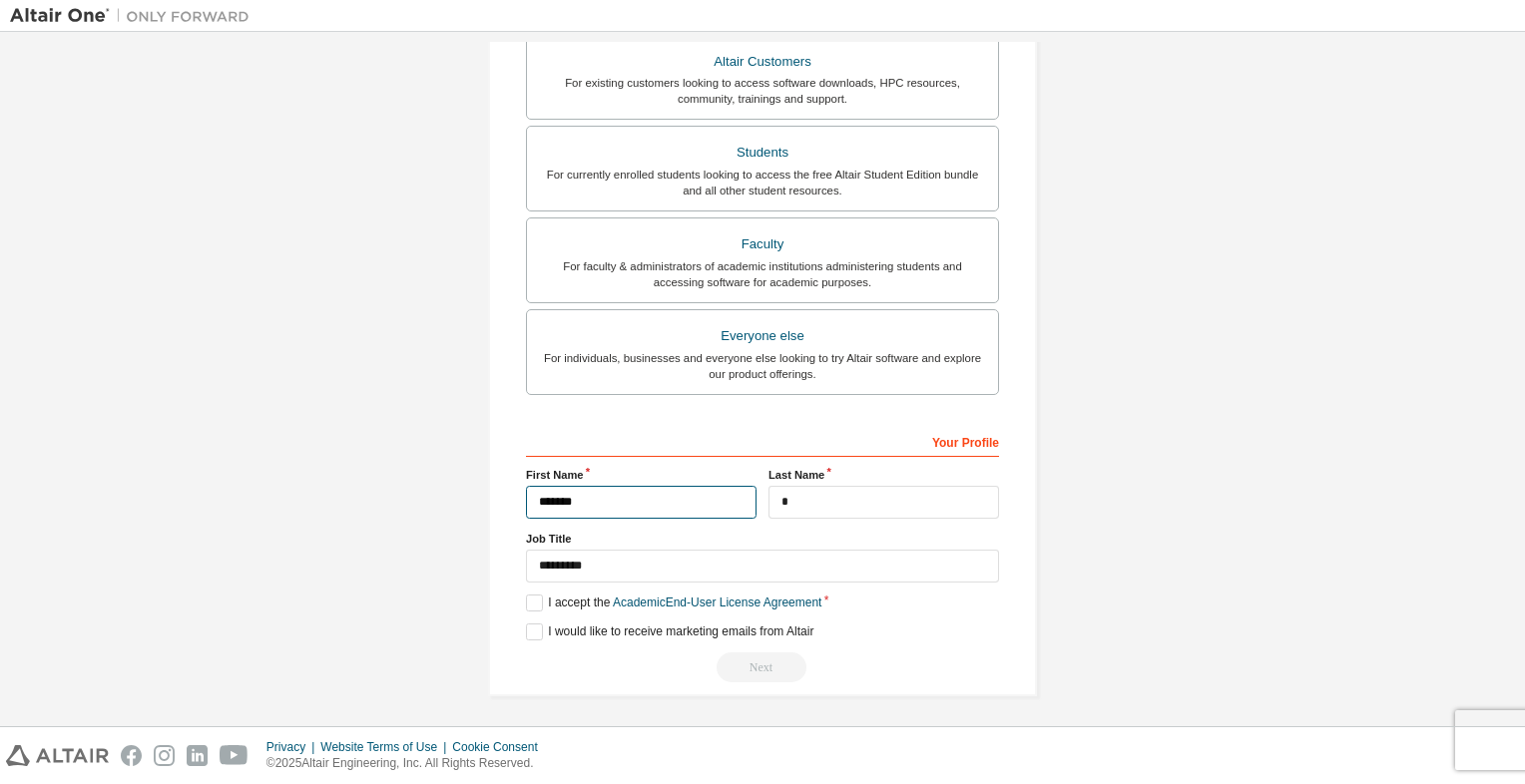 click on "*******" at bounding box center (641, 502) 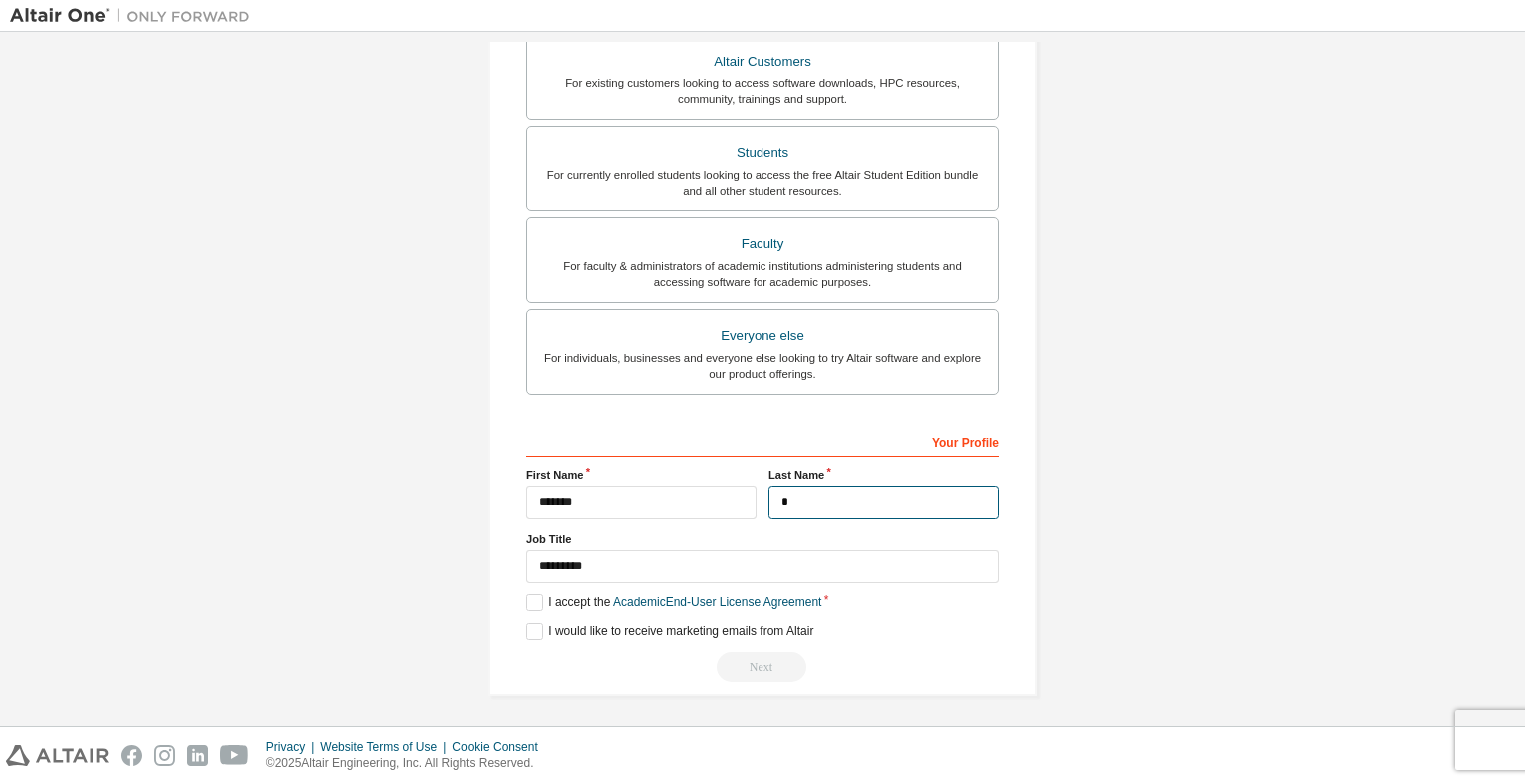 click on "*" at bounding box center [883, 502] 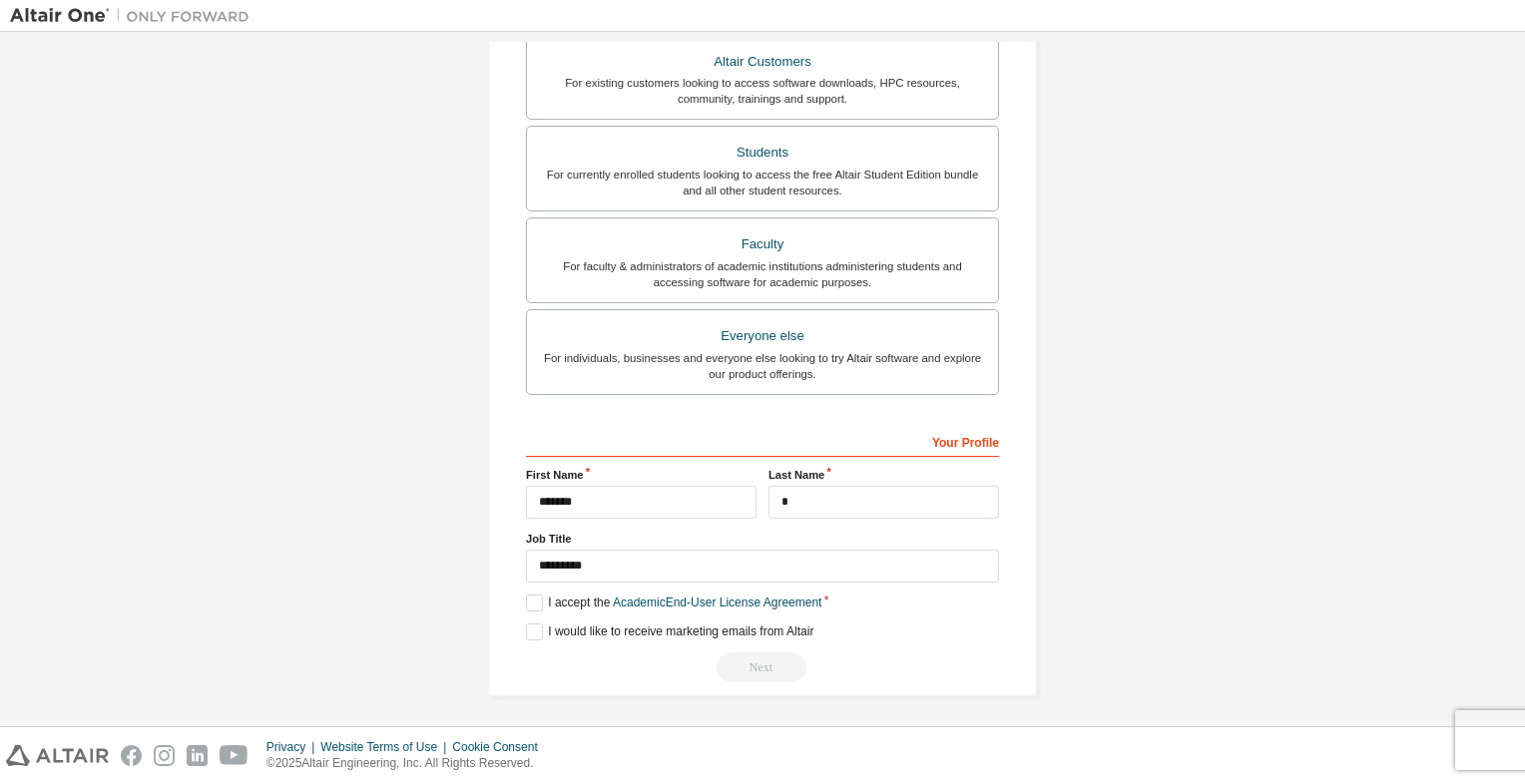 click on "Last Name" at bounding box center (883, 475) 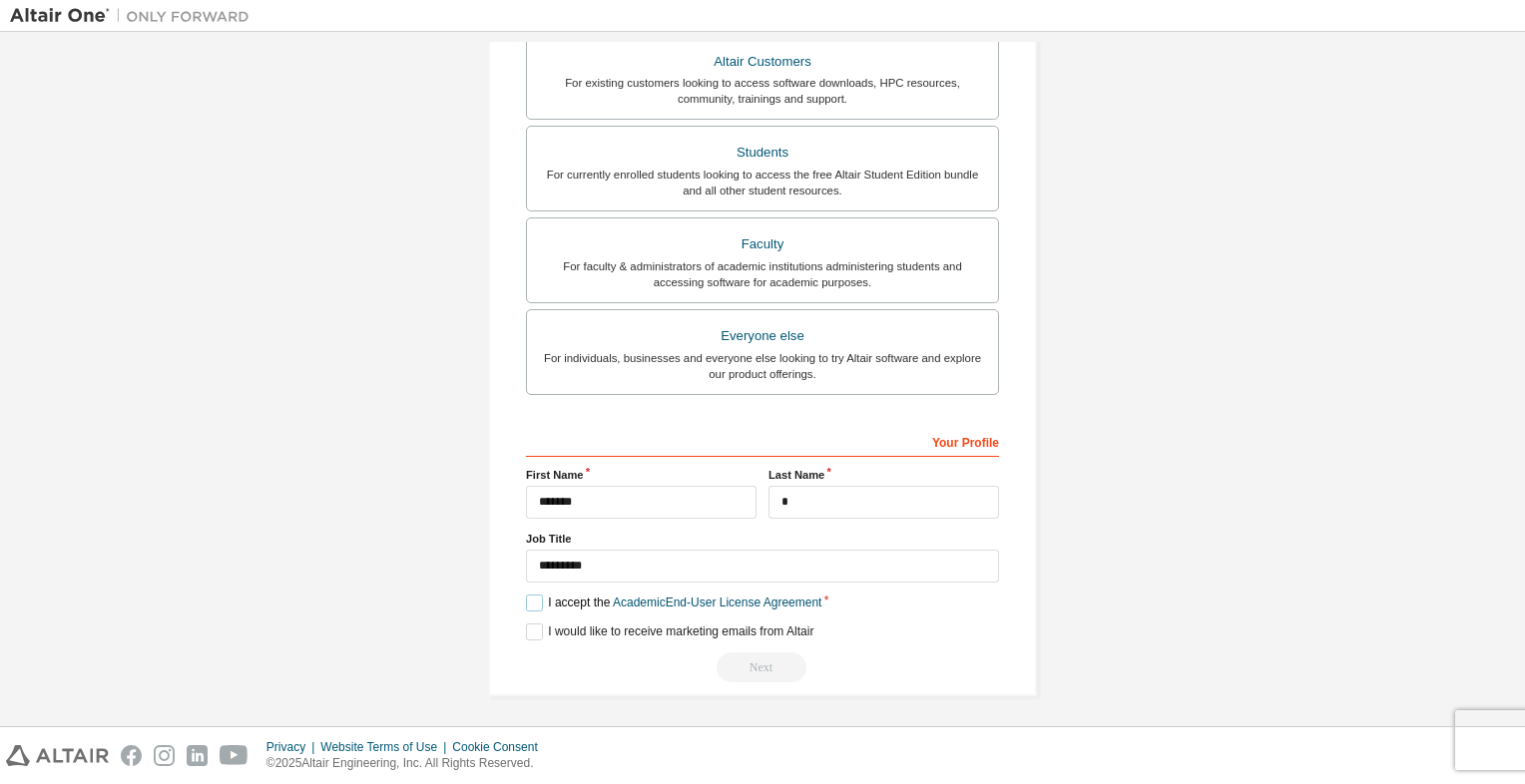 click on "I accept the   Academic   End-User License Agreement" at bounding box center [674, 602] 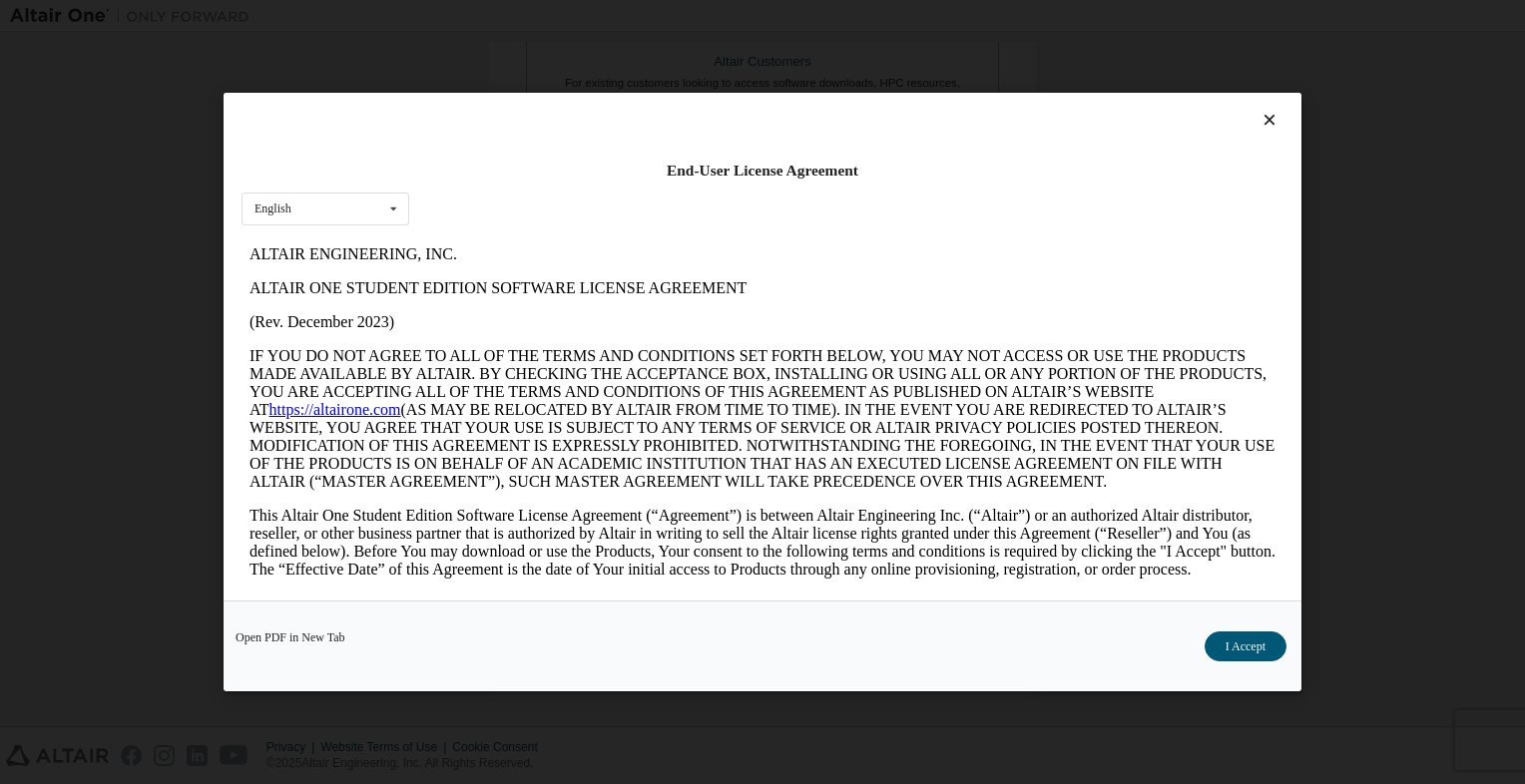 scroll, scrollTop: 0, scrollLeft: 0, axis: both 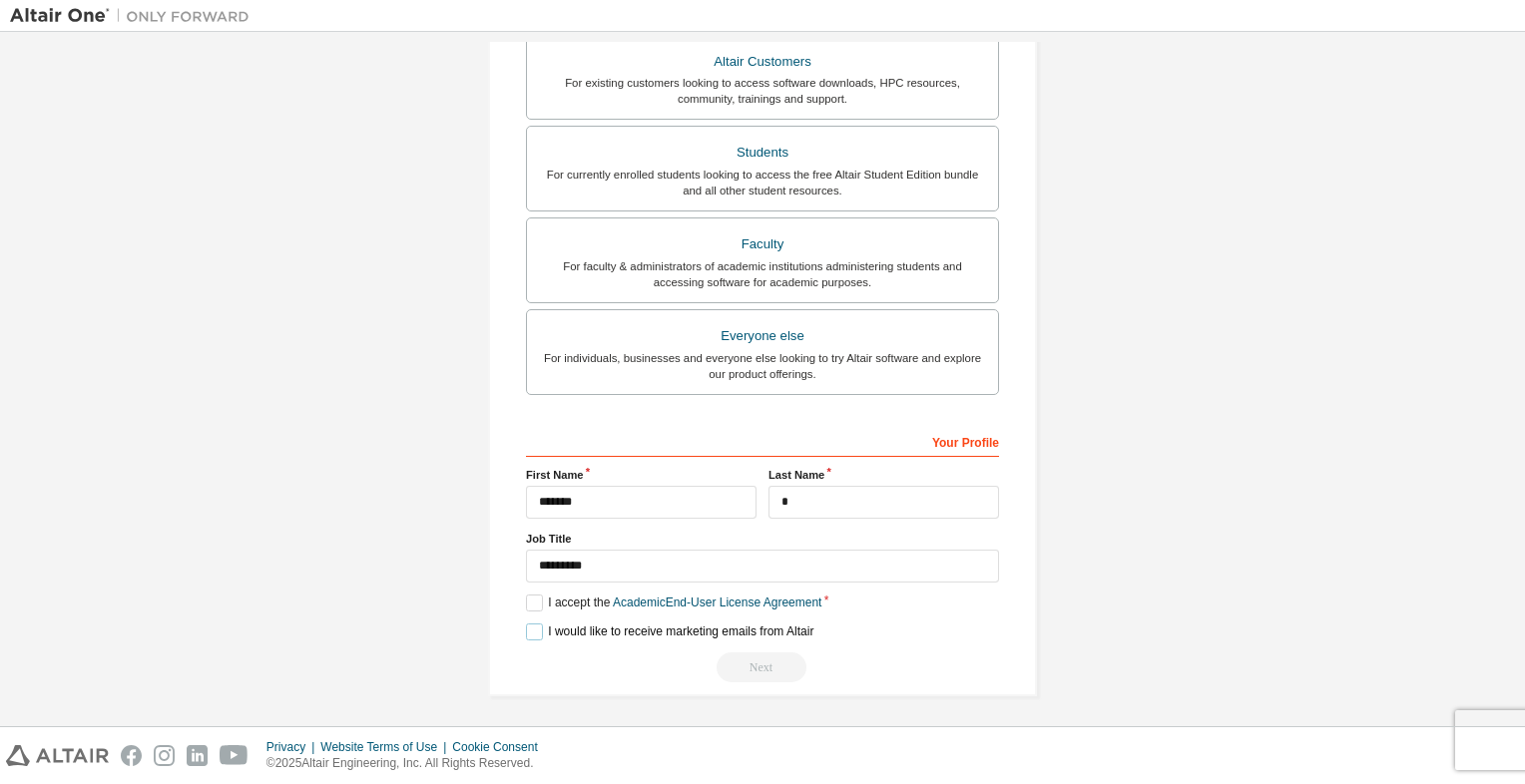 click on "I would like to receive marketing emails from Altair" at bounding box center [670, 631] 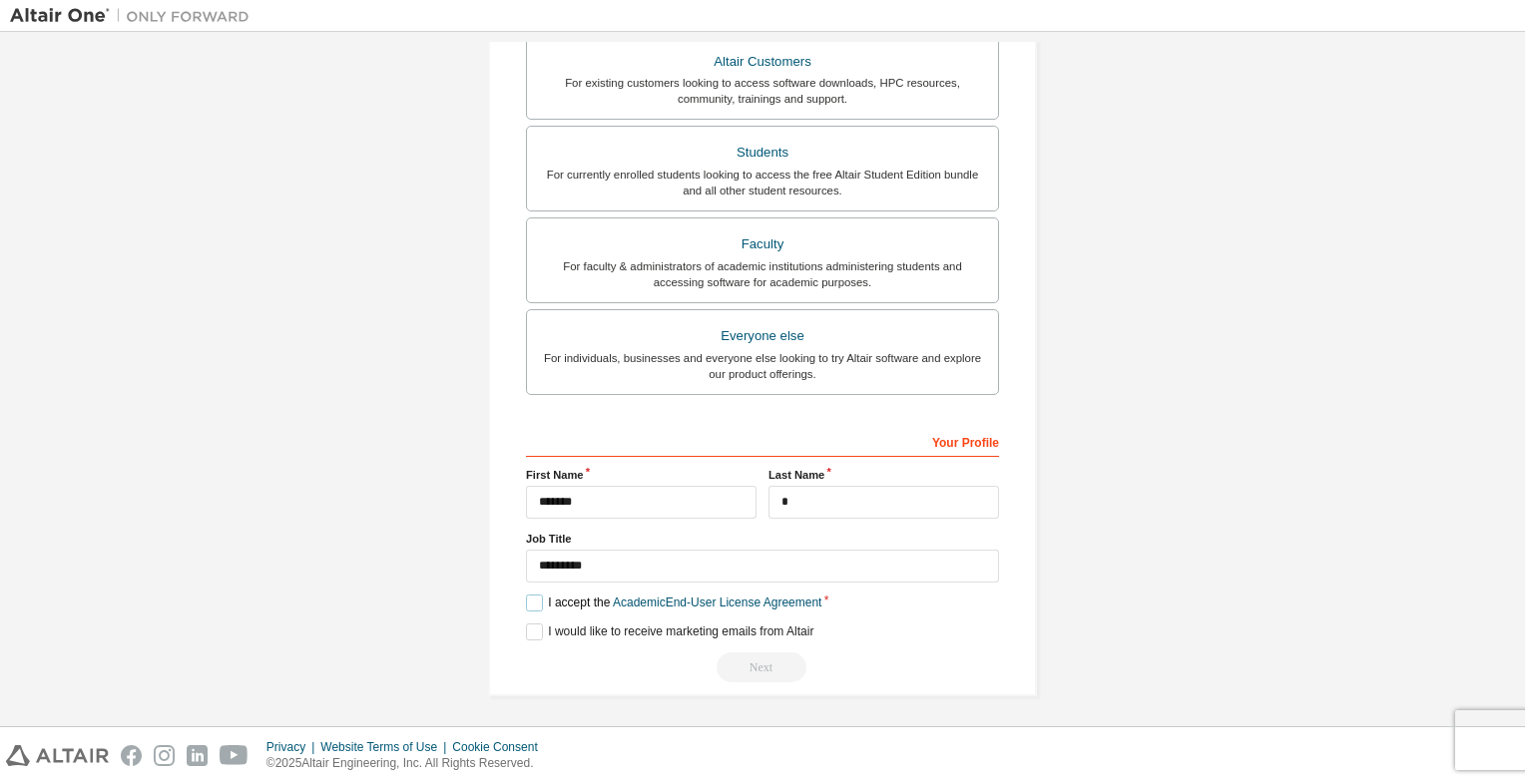 click on "I accept the   Academic   End-User License Agreement" at bounding box center (674, 602) 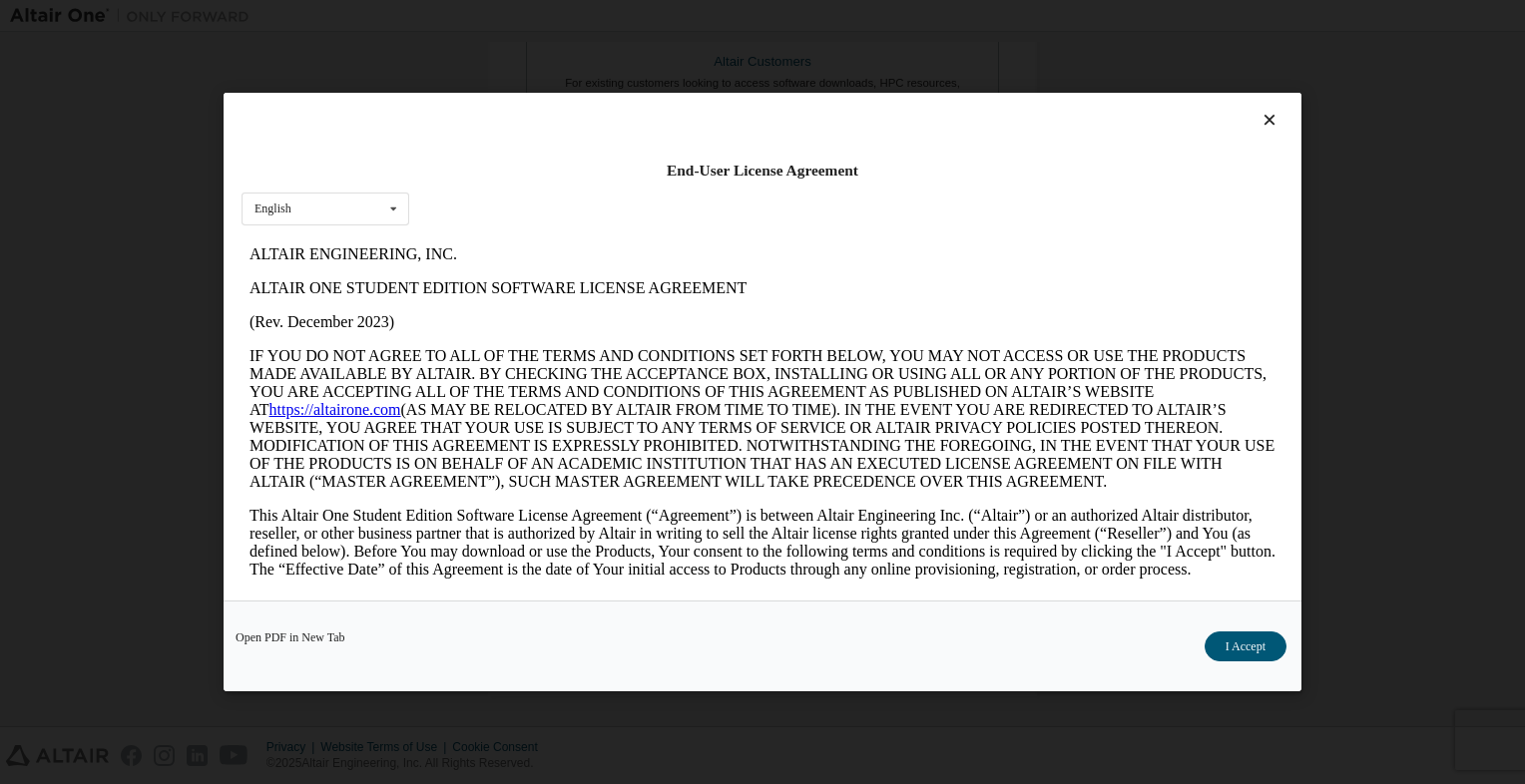 scroll, scrollTop: 0, scrollLeft: 0, axis: both 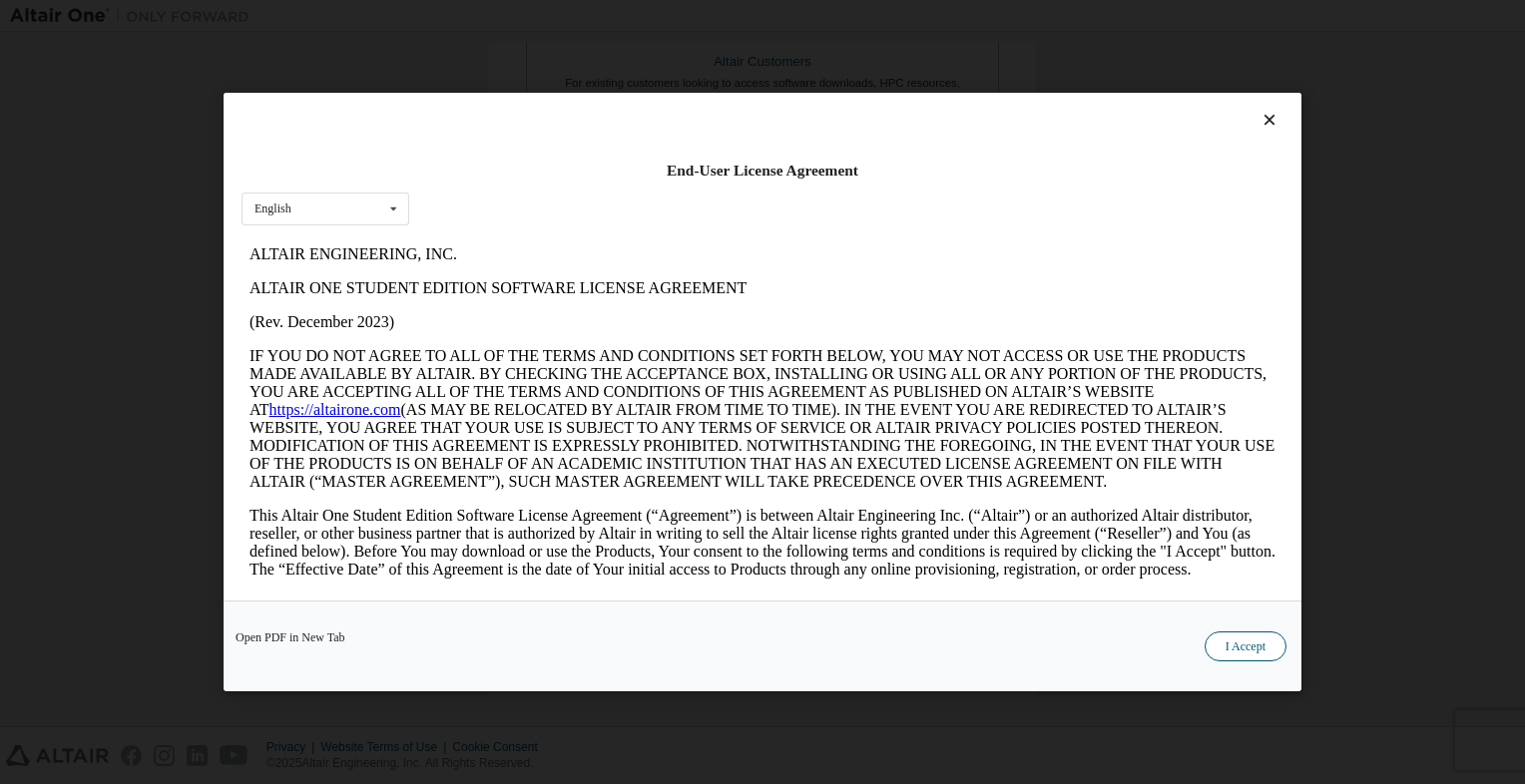 click on "I Accept" at bounding box center [1246, 646] 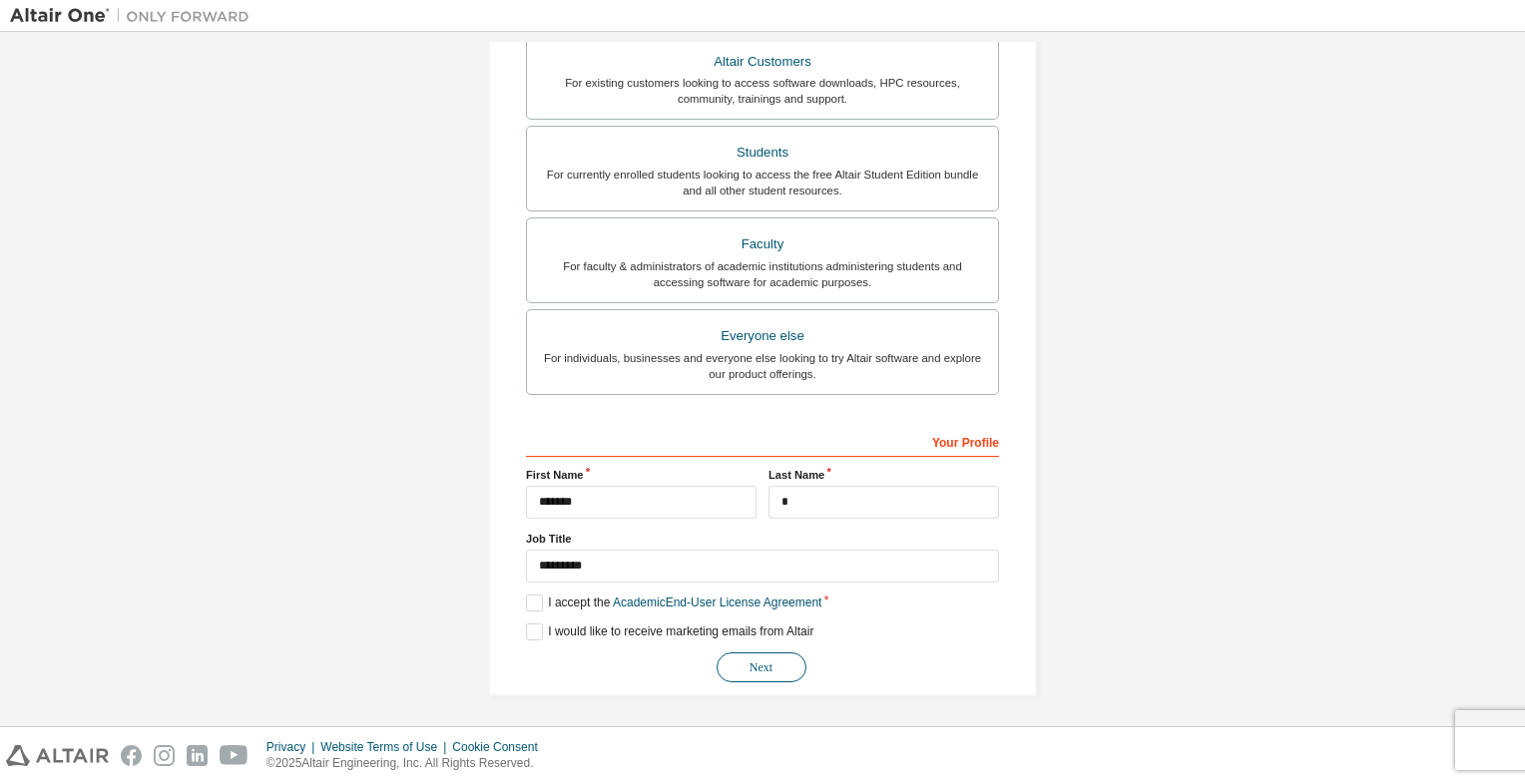 click on "Next" at bounding box center [762, 667] 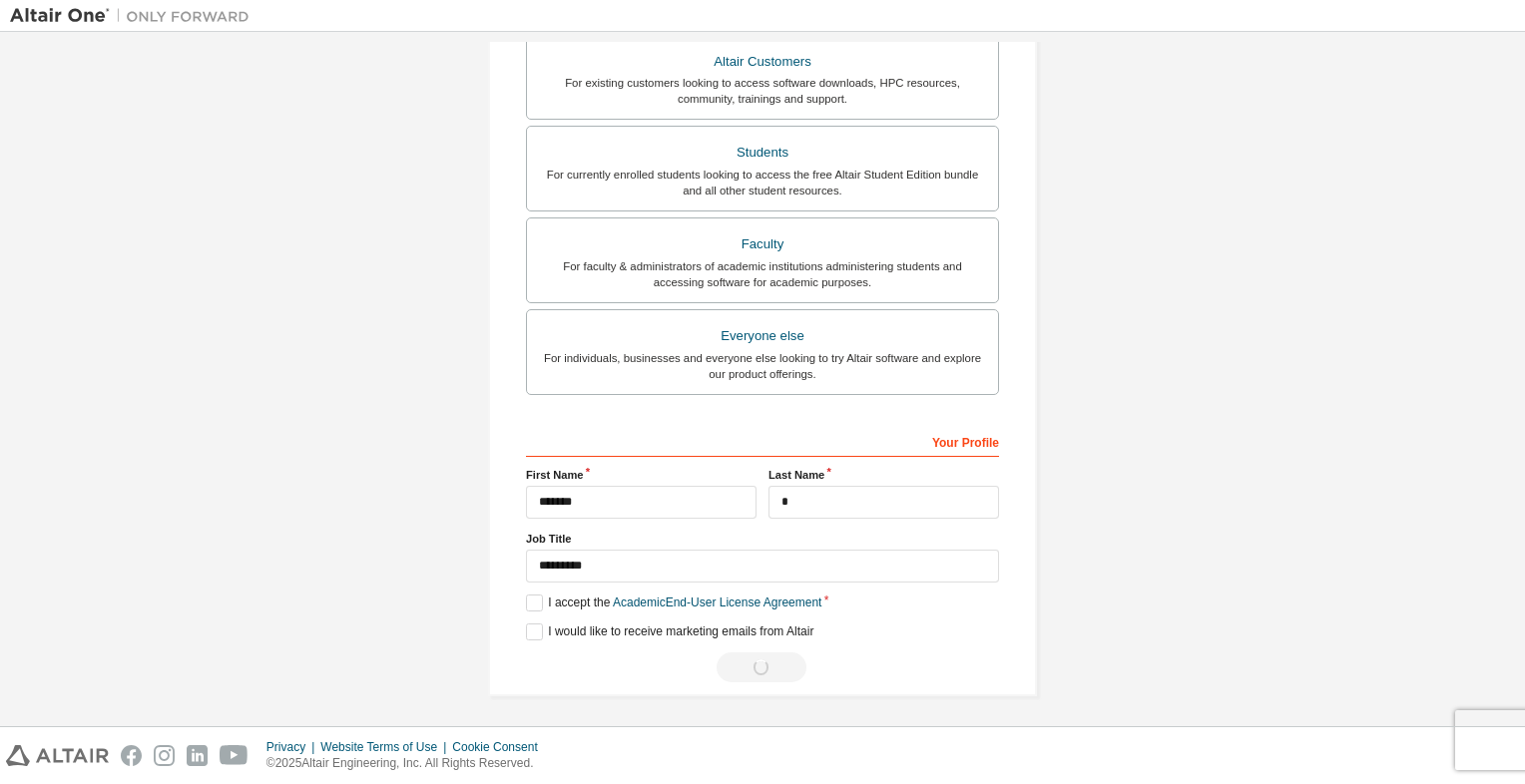 scroll, scrollTop: 0, scrollLeft: 0, axis: both 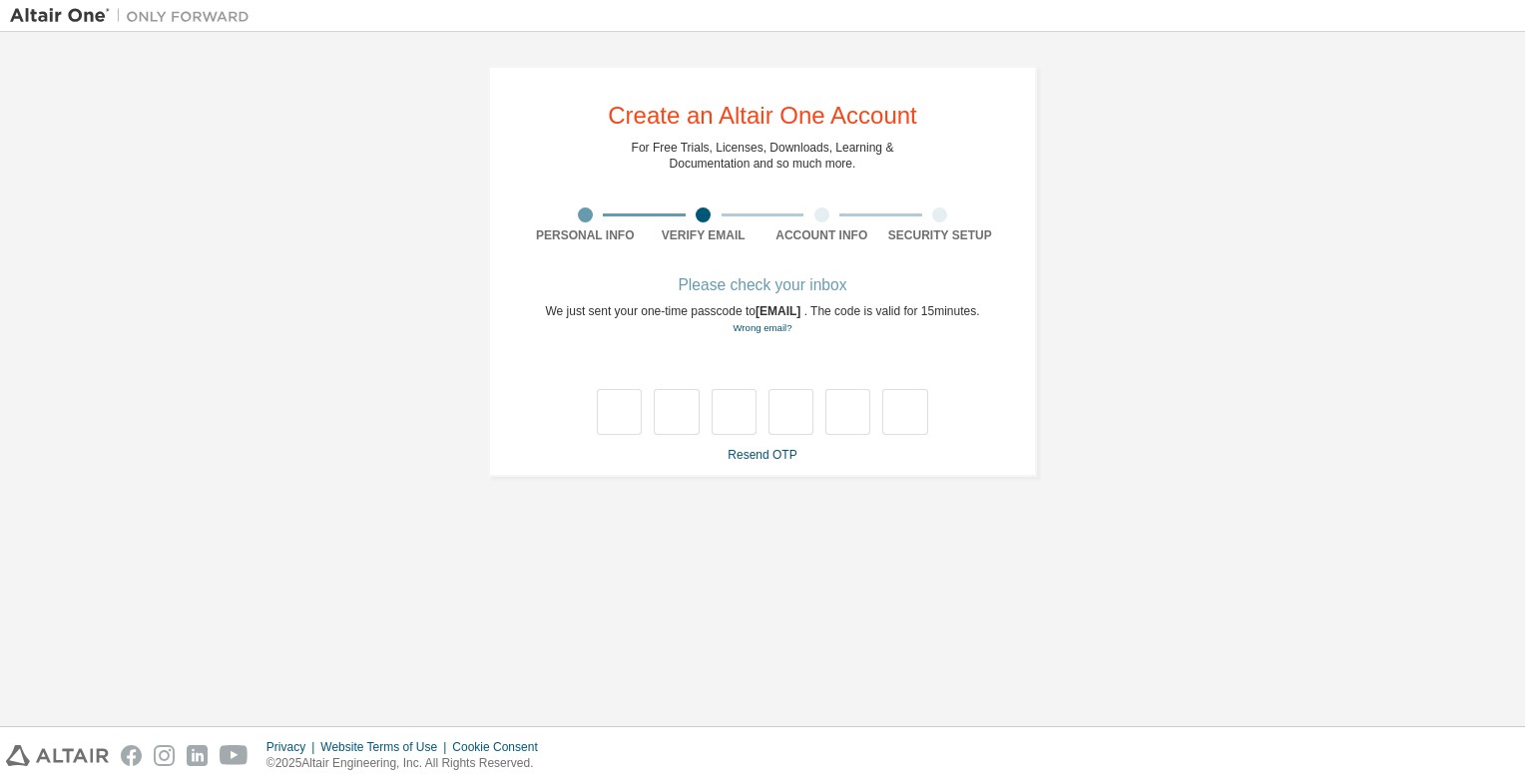 click on "[EMAIL]" at bounding box center (779, 311) 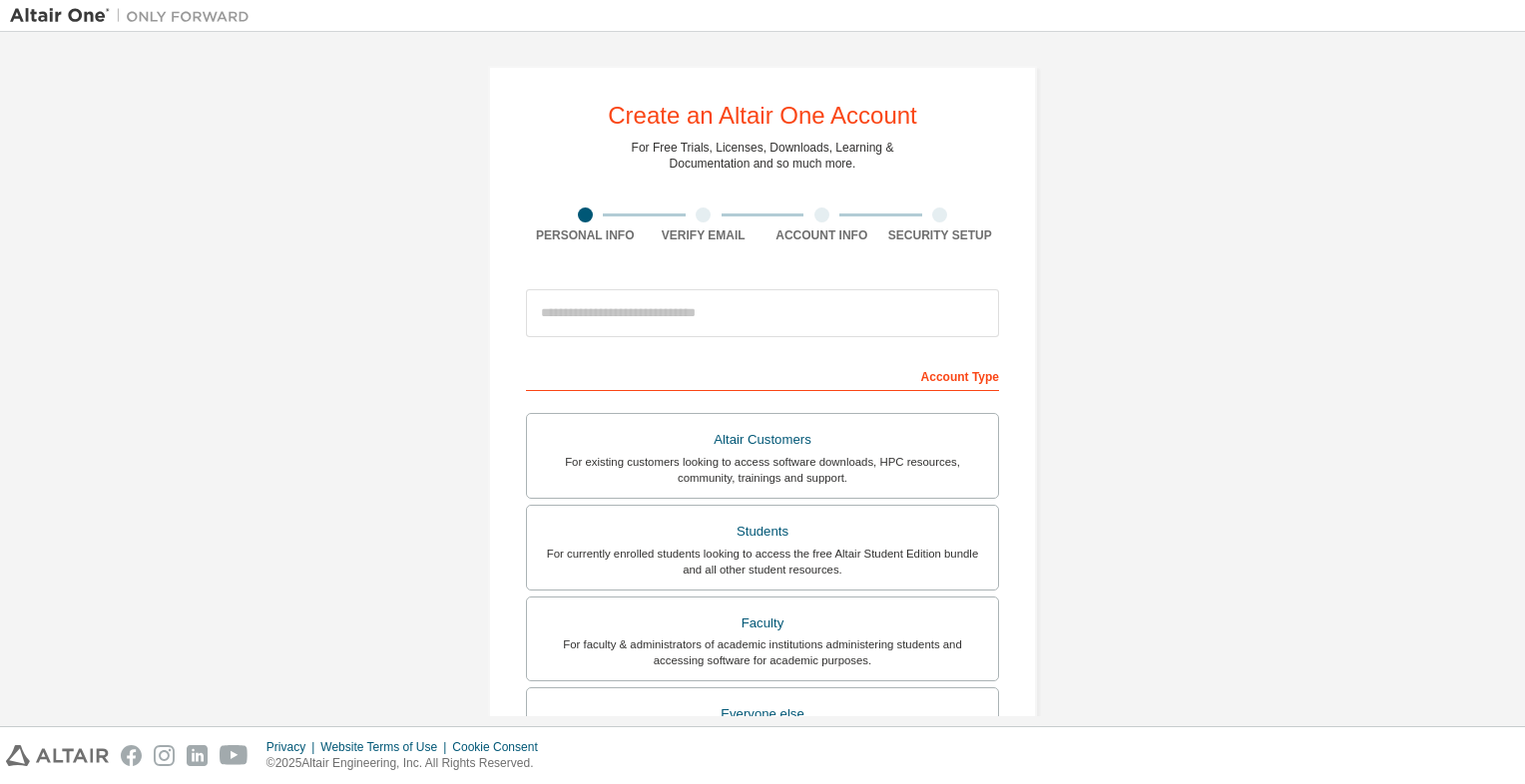 scroll, scrollTop: 0, scrollLeft: 0, axis: both 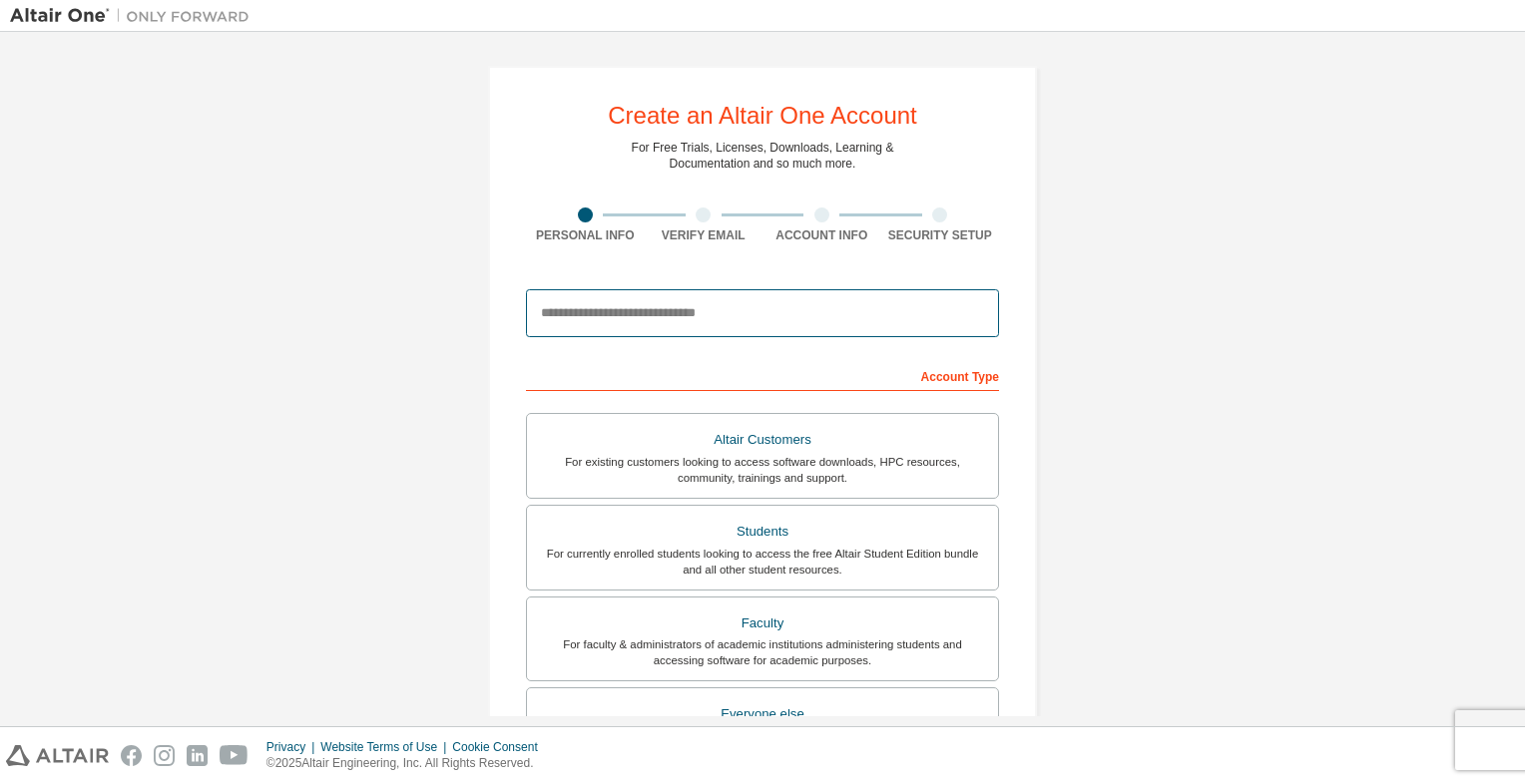 click at bounding box center (762, 313) 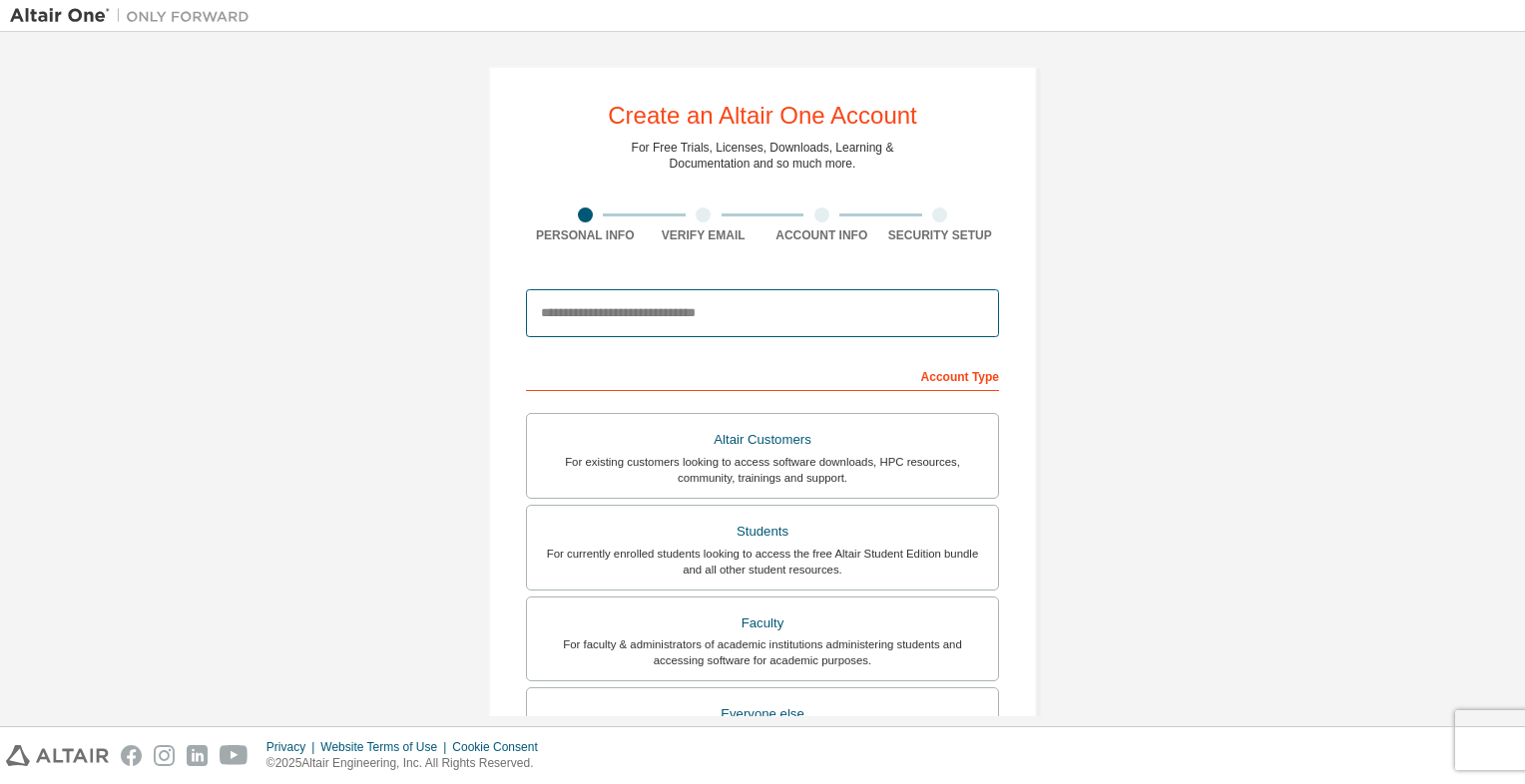drag, startPoint x: 683, startPoint y: 316, endPoint x: 613, endPoint y: 293, distance: 73.68175 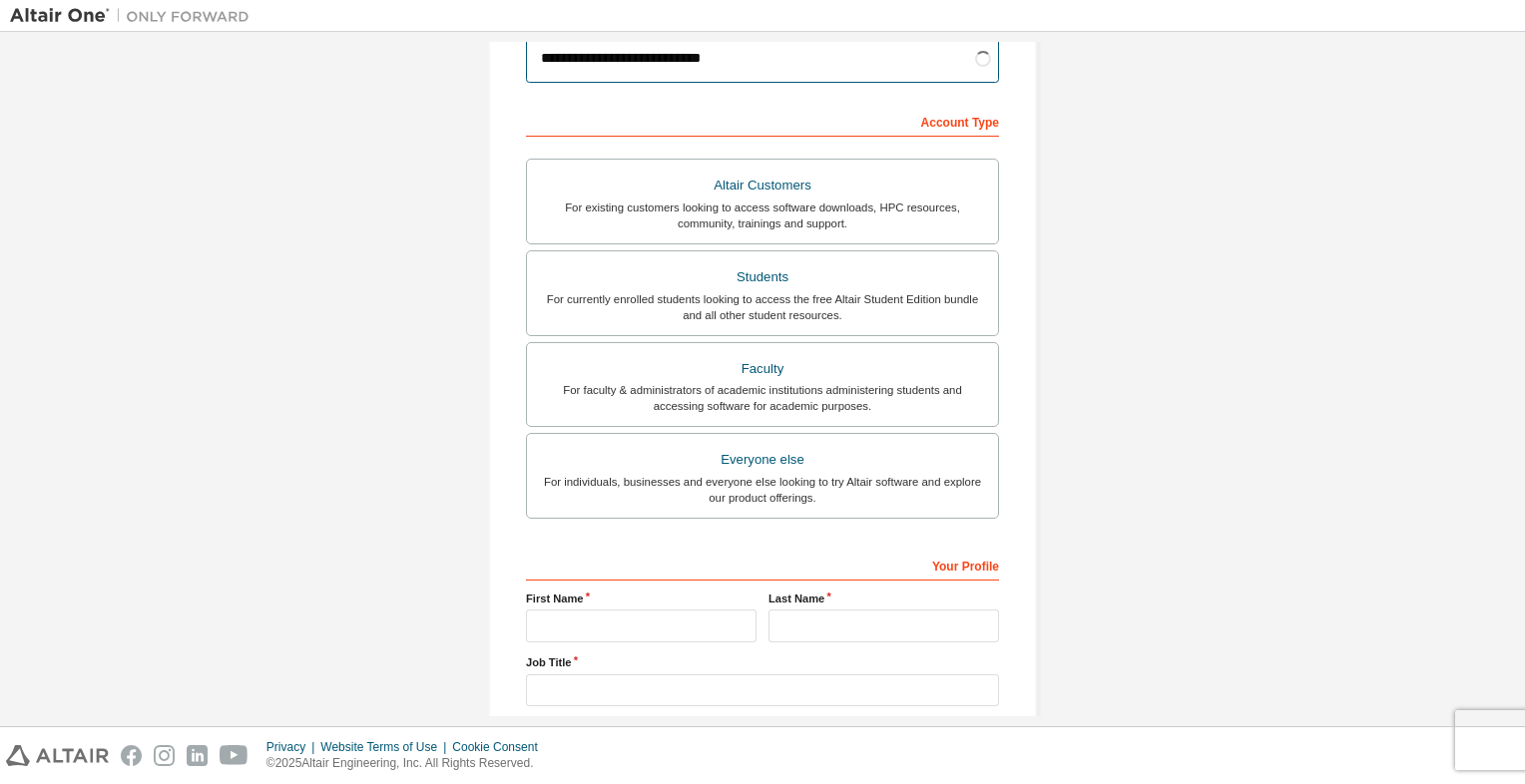 scroll, scrollTop: 299, scrollLeft: 0, axis: vertical 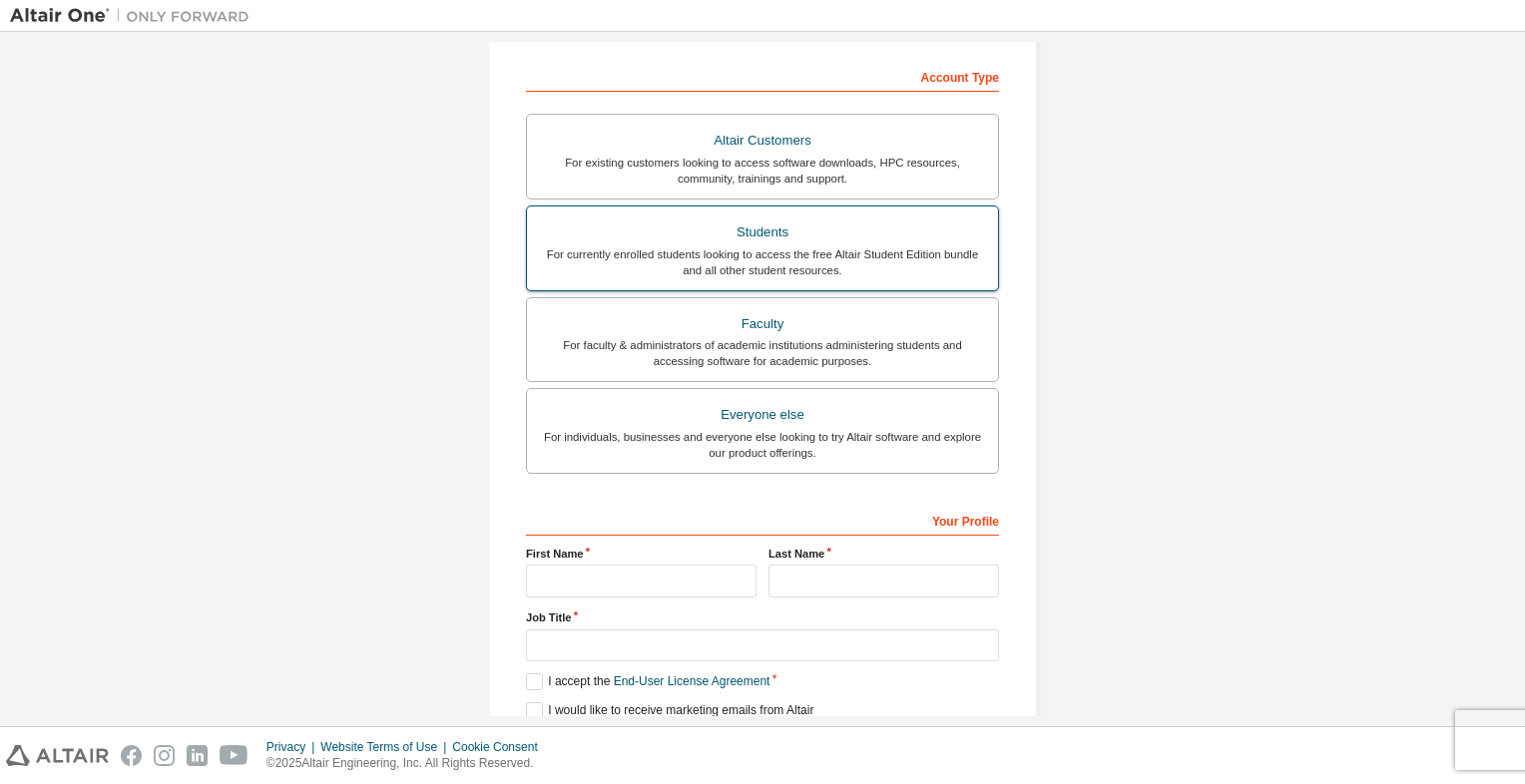 type on "**********" 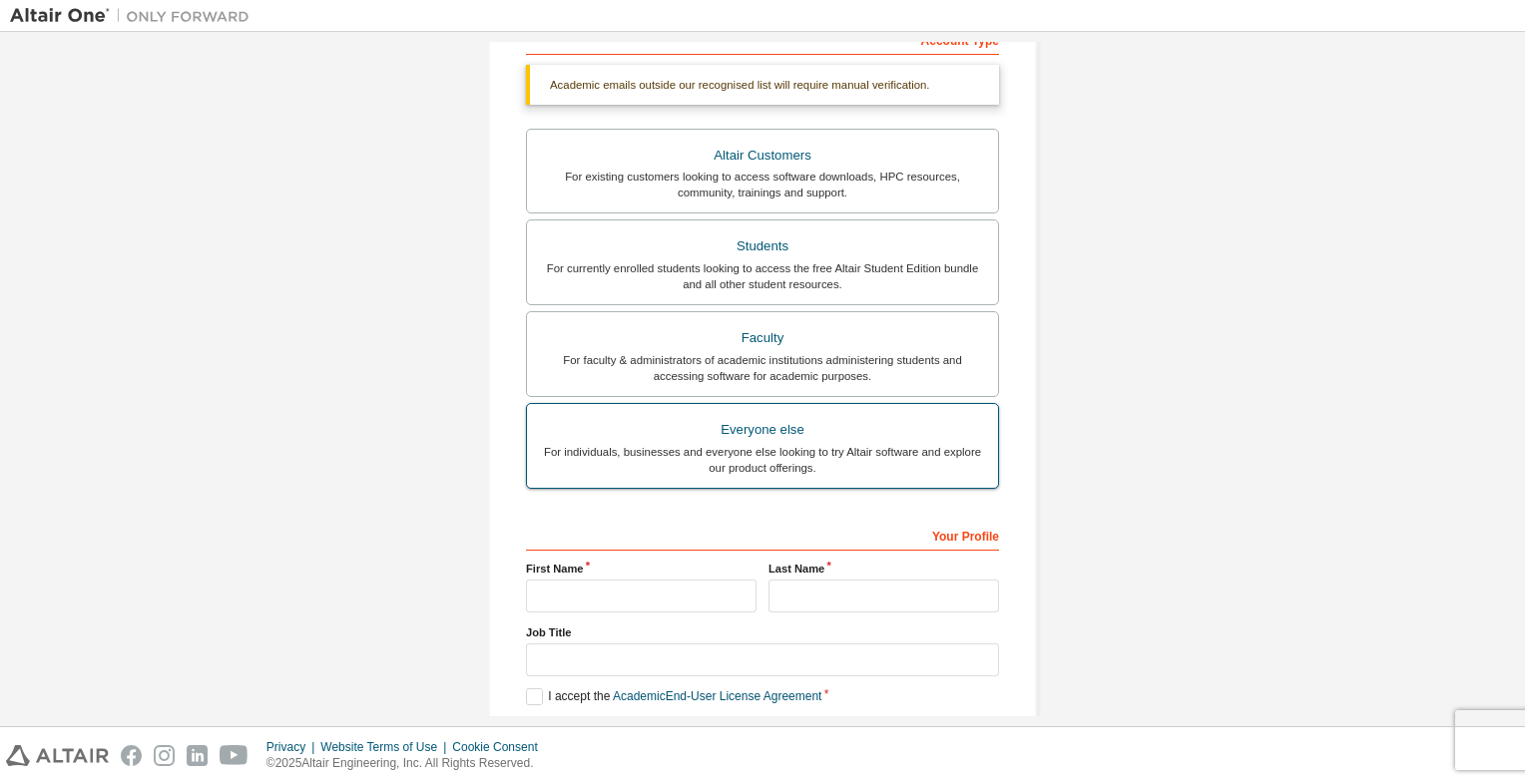 scroll, scrollTop: 399, scrollLeft: 0, axis: vertical 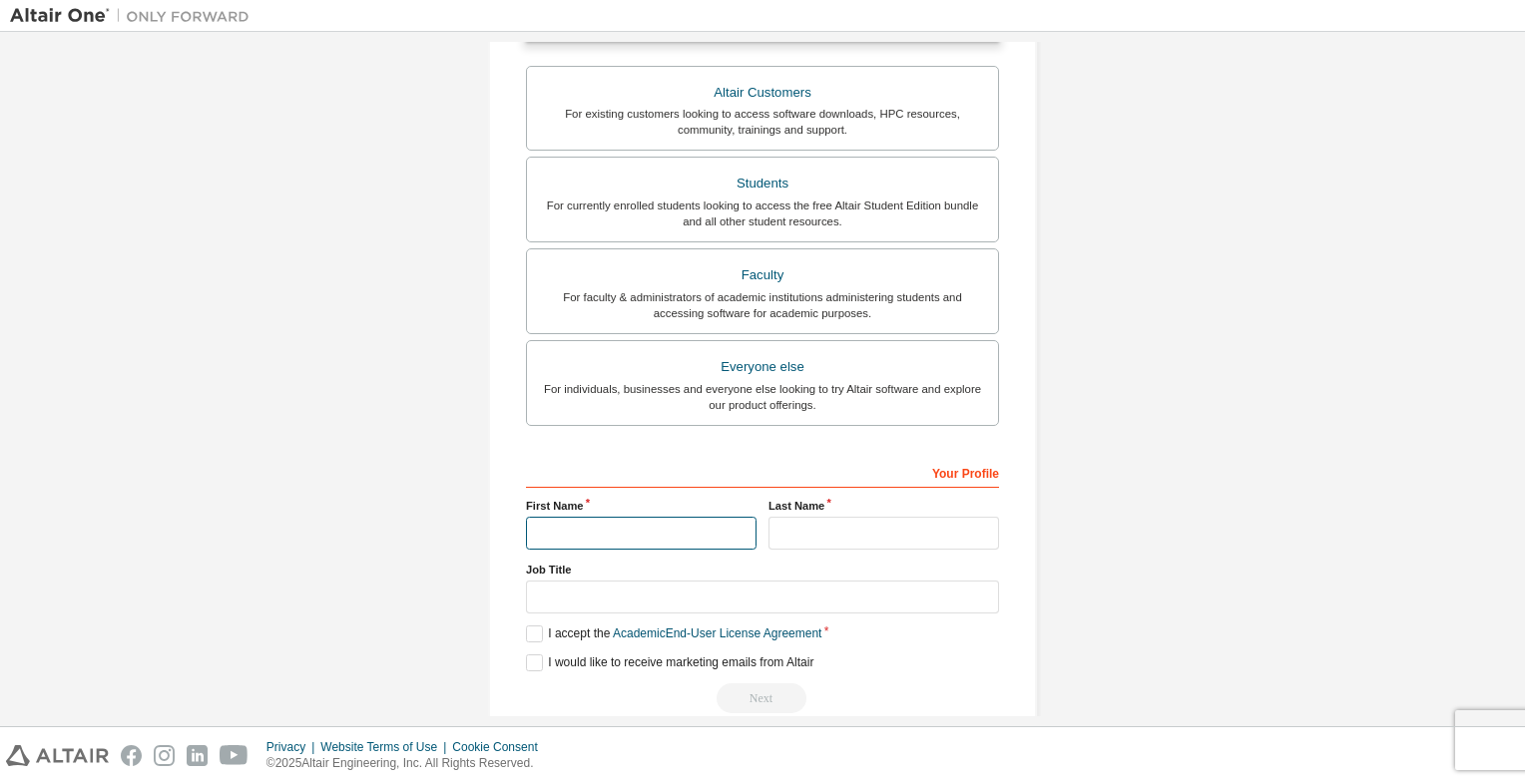 click at bounding box center [641, 533] 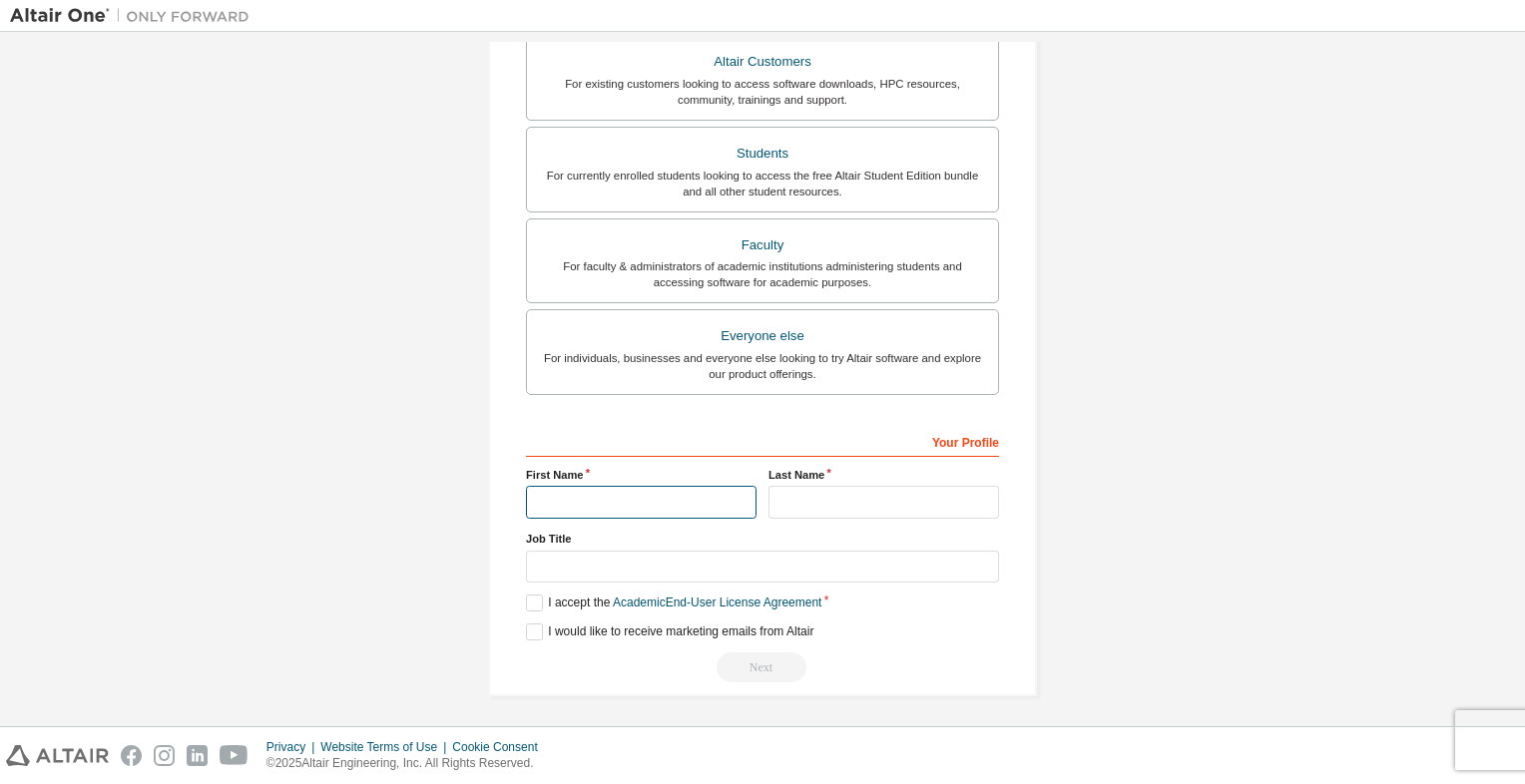 type on "*******" 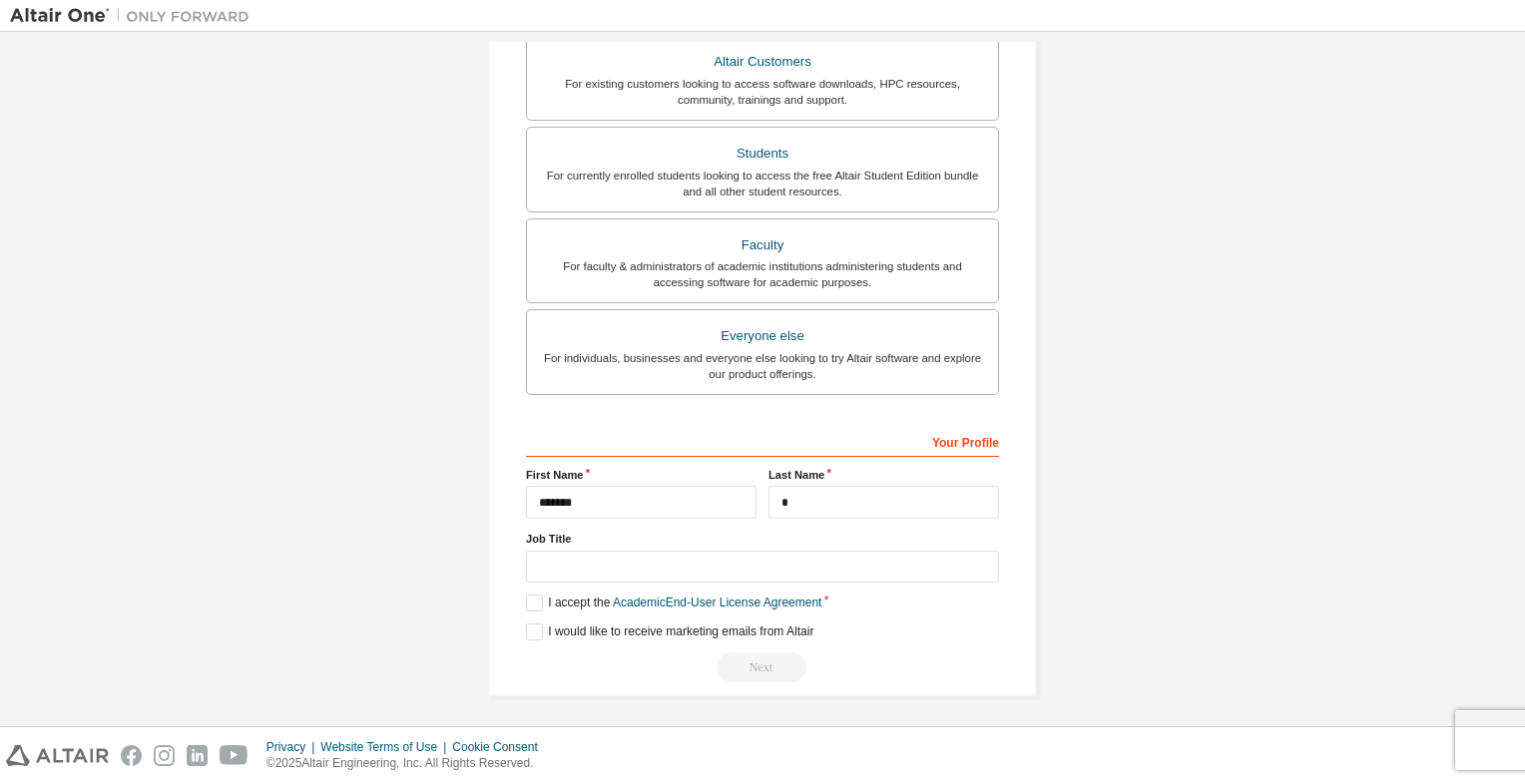 type on "*******" 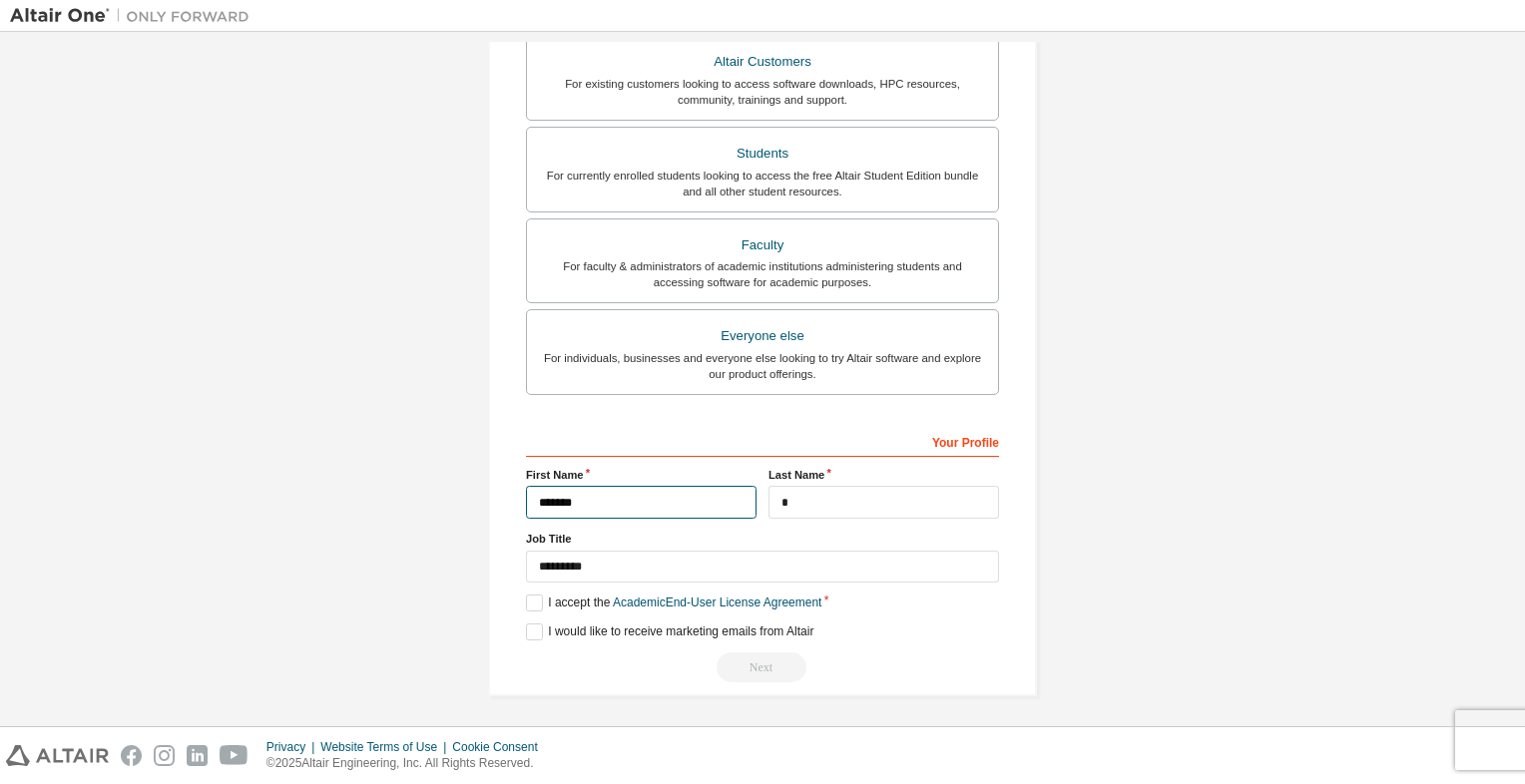 click on "*******" at bounding box center [641, 502] 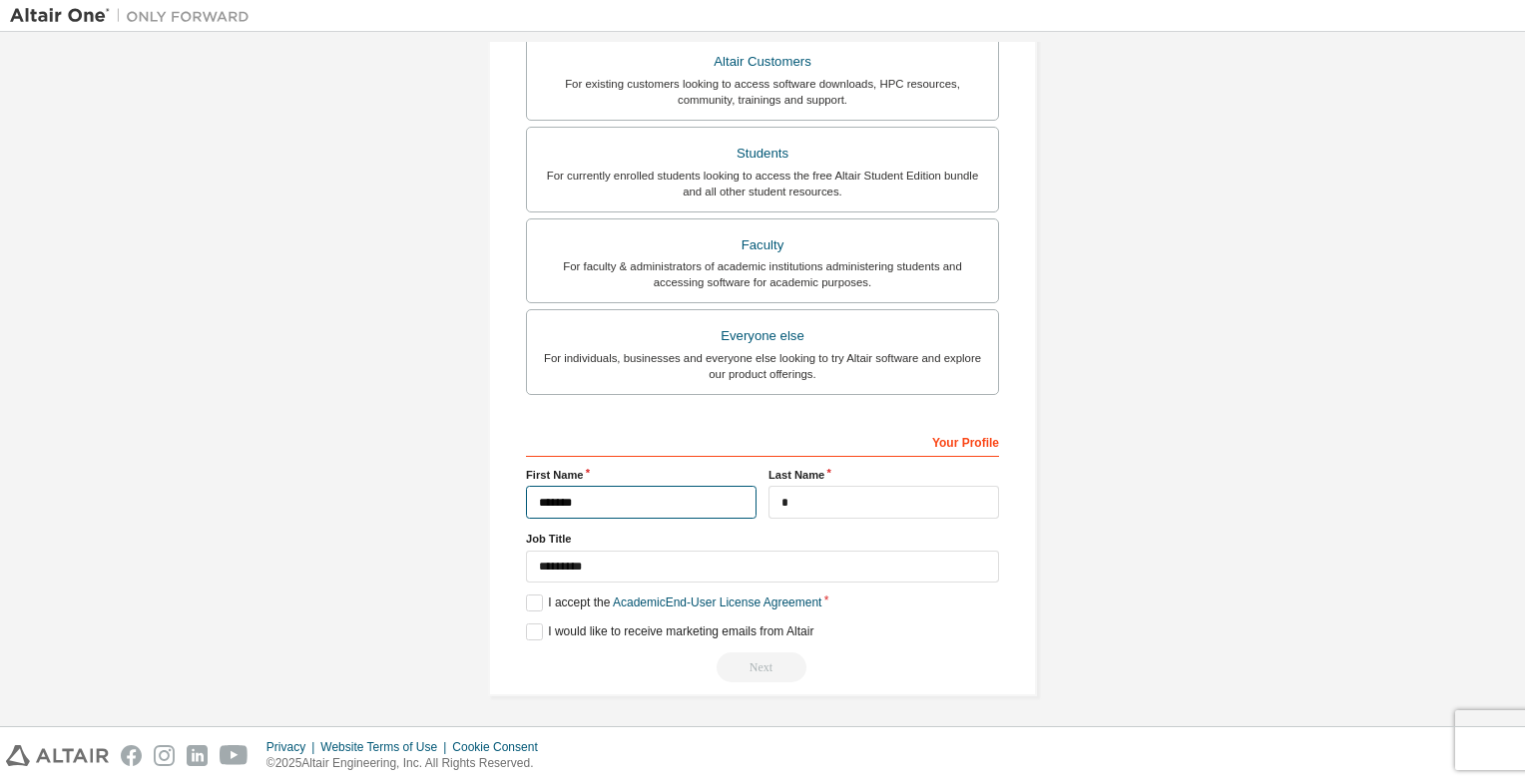 click on "*******" at bounding box center (641, 502) 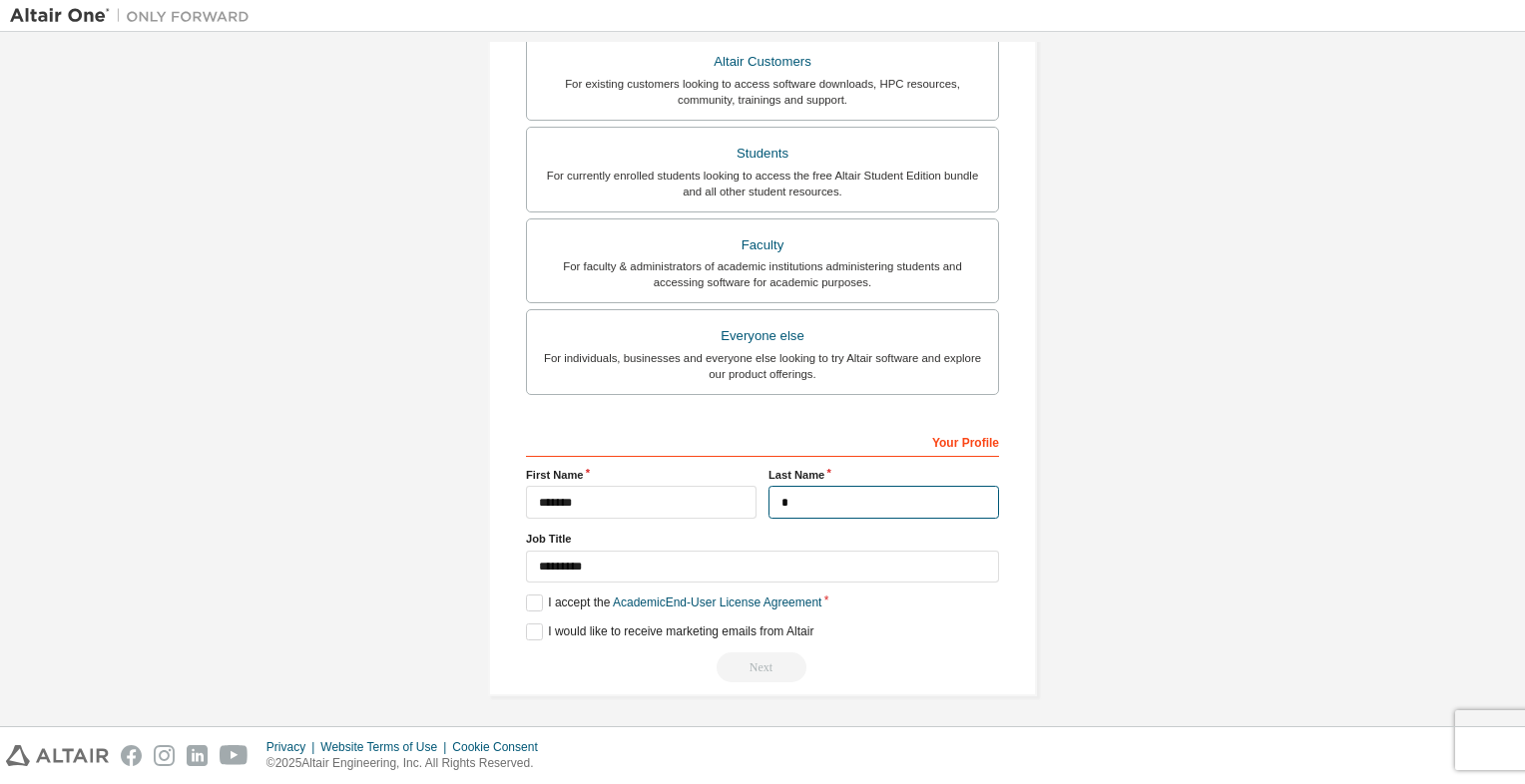 click on "*" at bounding box center (883, 502) 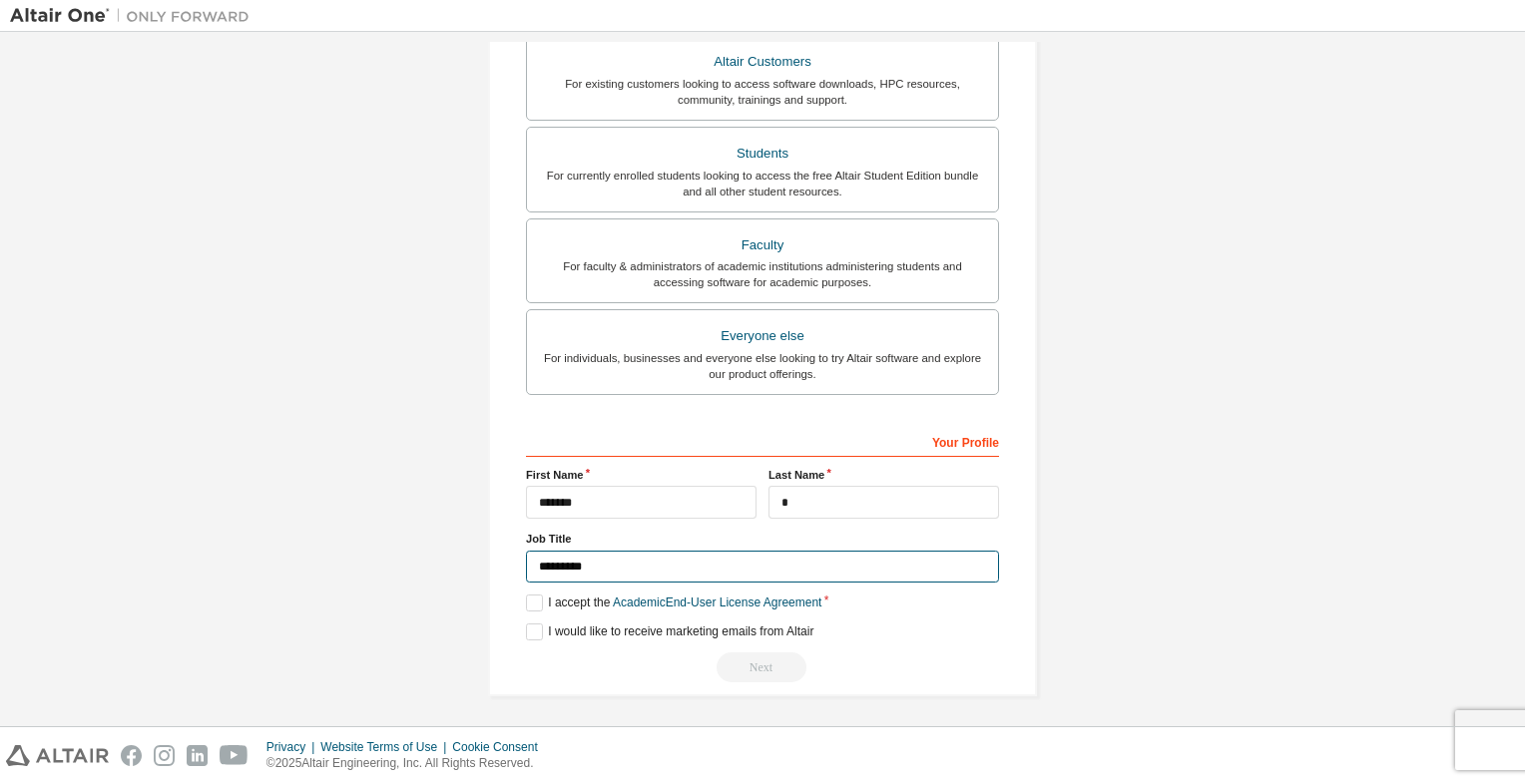 click on "*******" at bounding box center [762, 567] 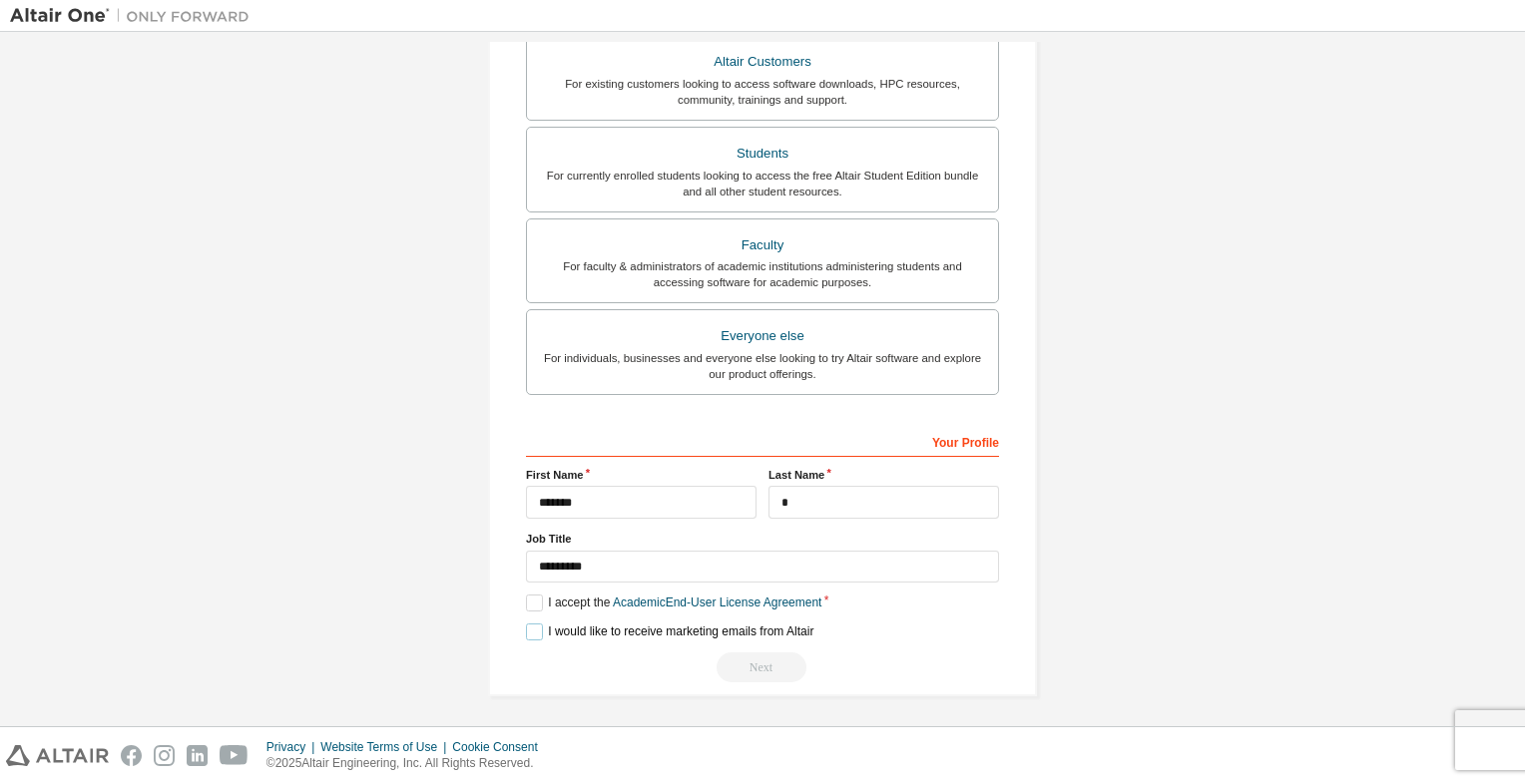 click on "I would like to receive marketing emails from Altair" at bounding box center [670, 631] 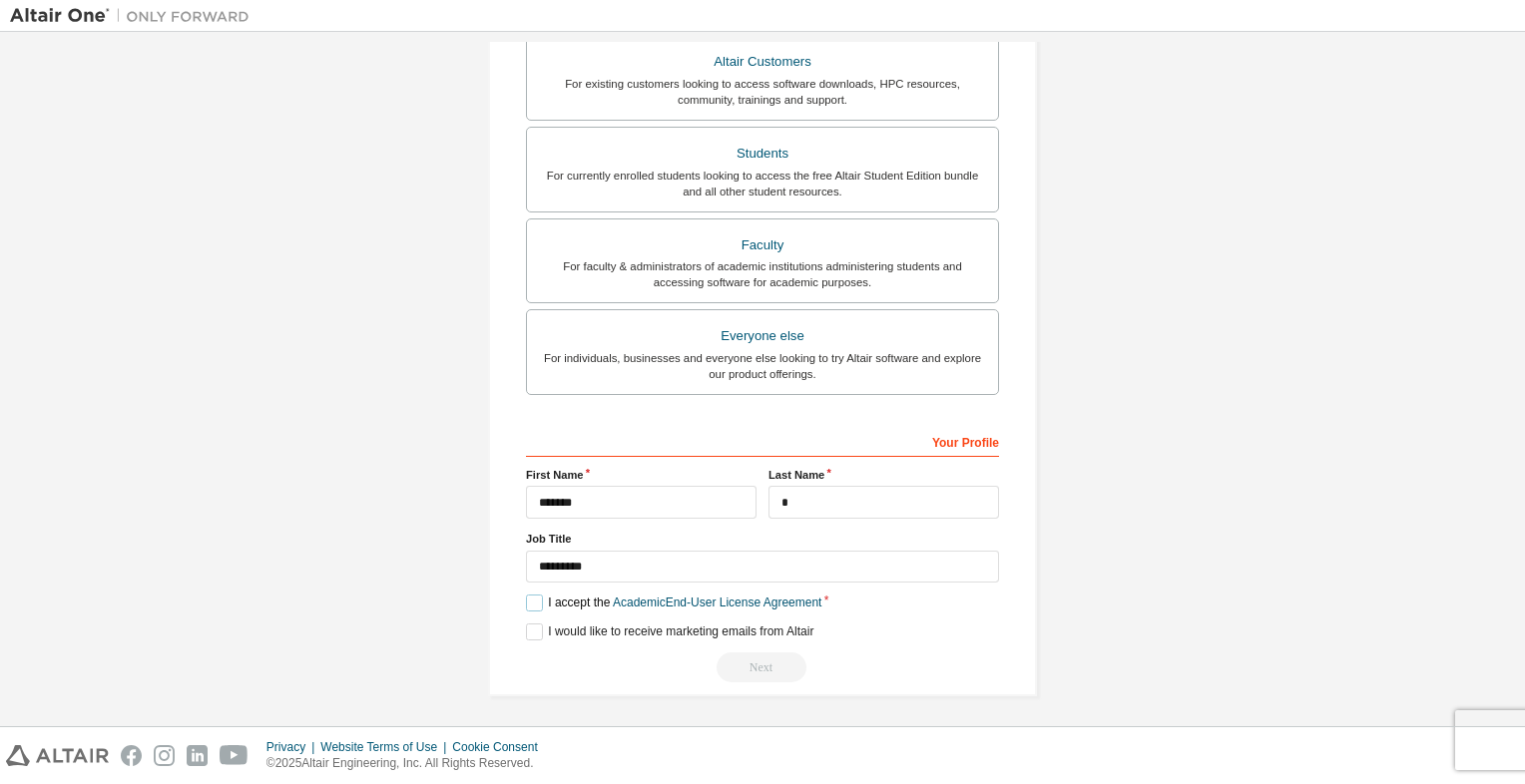 click on "I accept the   Academic   End-User License Agreement" at bounding box center [674, 602] 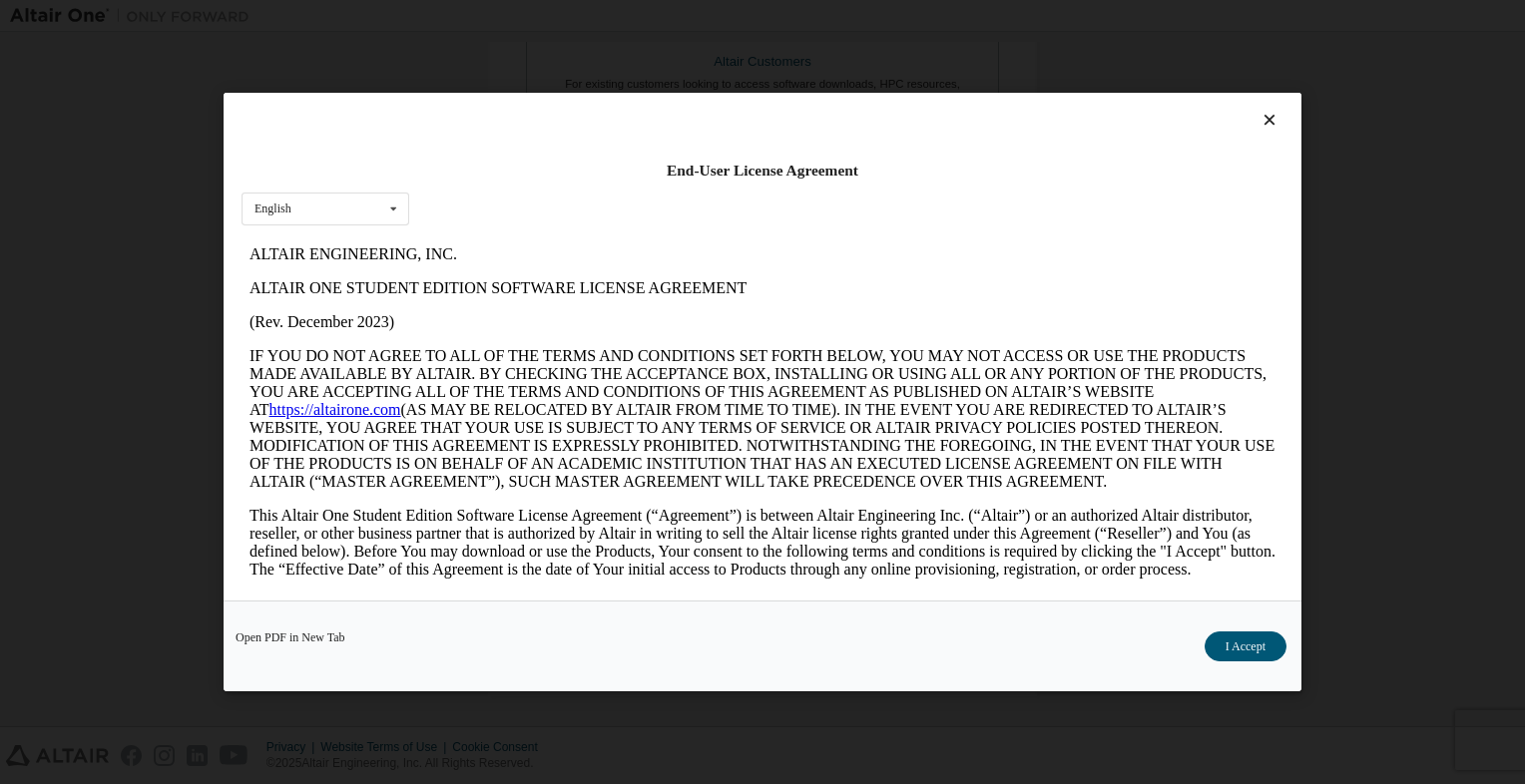 scroll, scrollTop: 0, scrollLeft: 0, axis: both 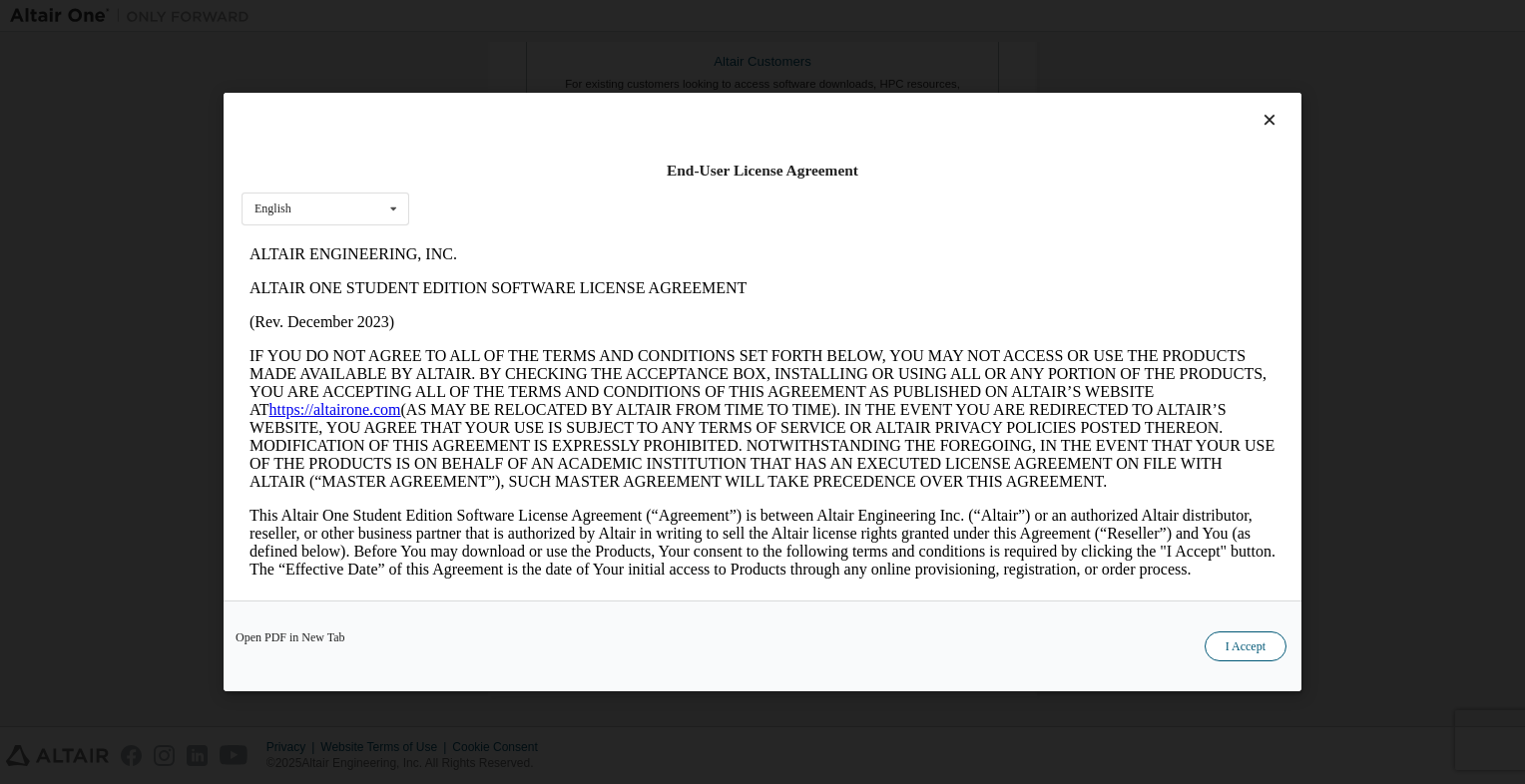 click on "I Accept" at bounding box center [1246, 646] 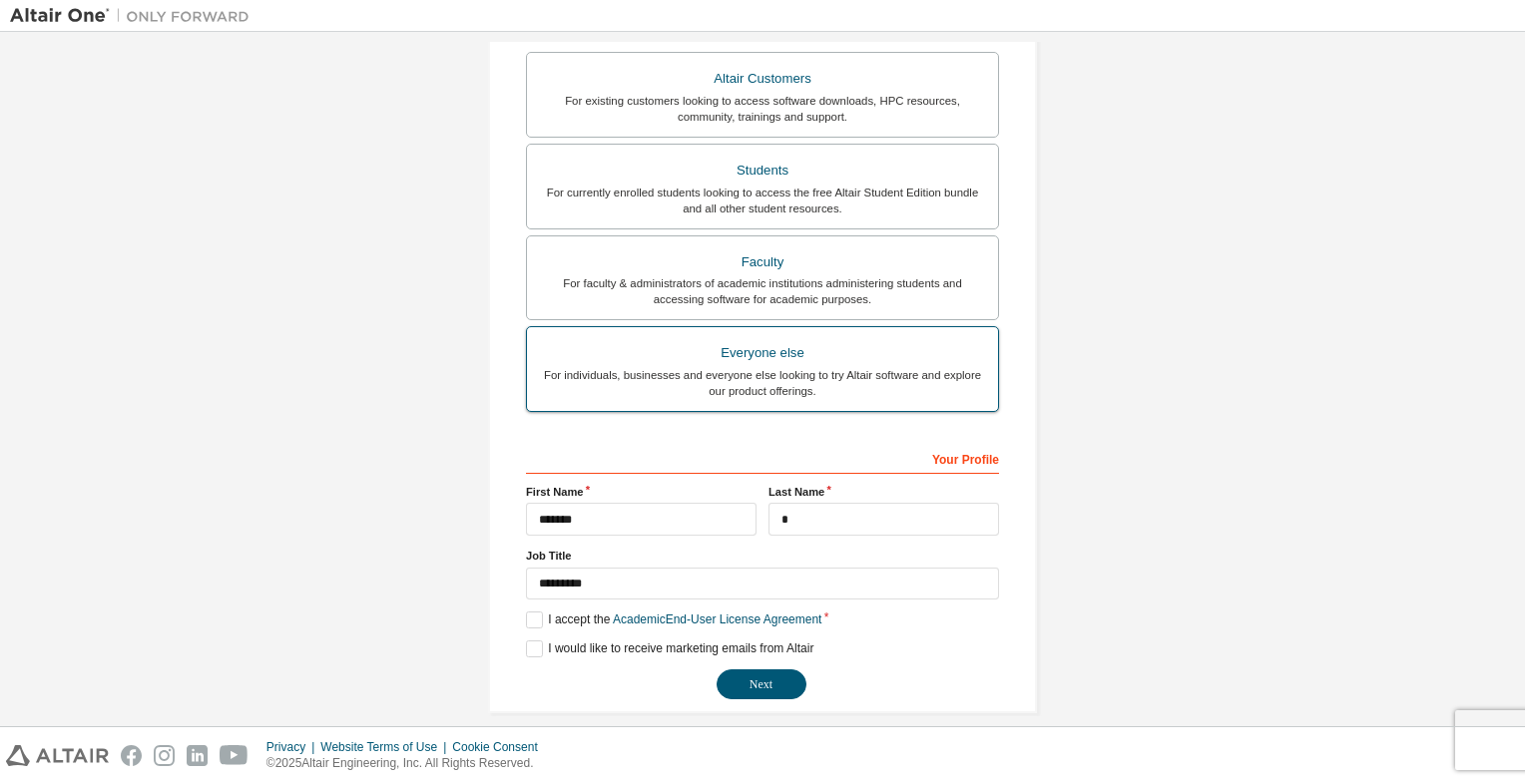 scroll, scrollTop: 378, scrollLeft: 0, axis: vertical 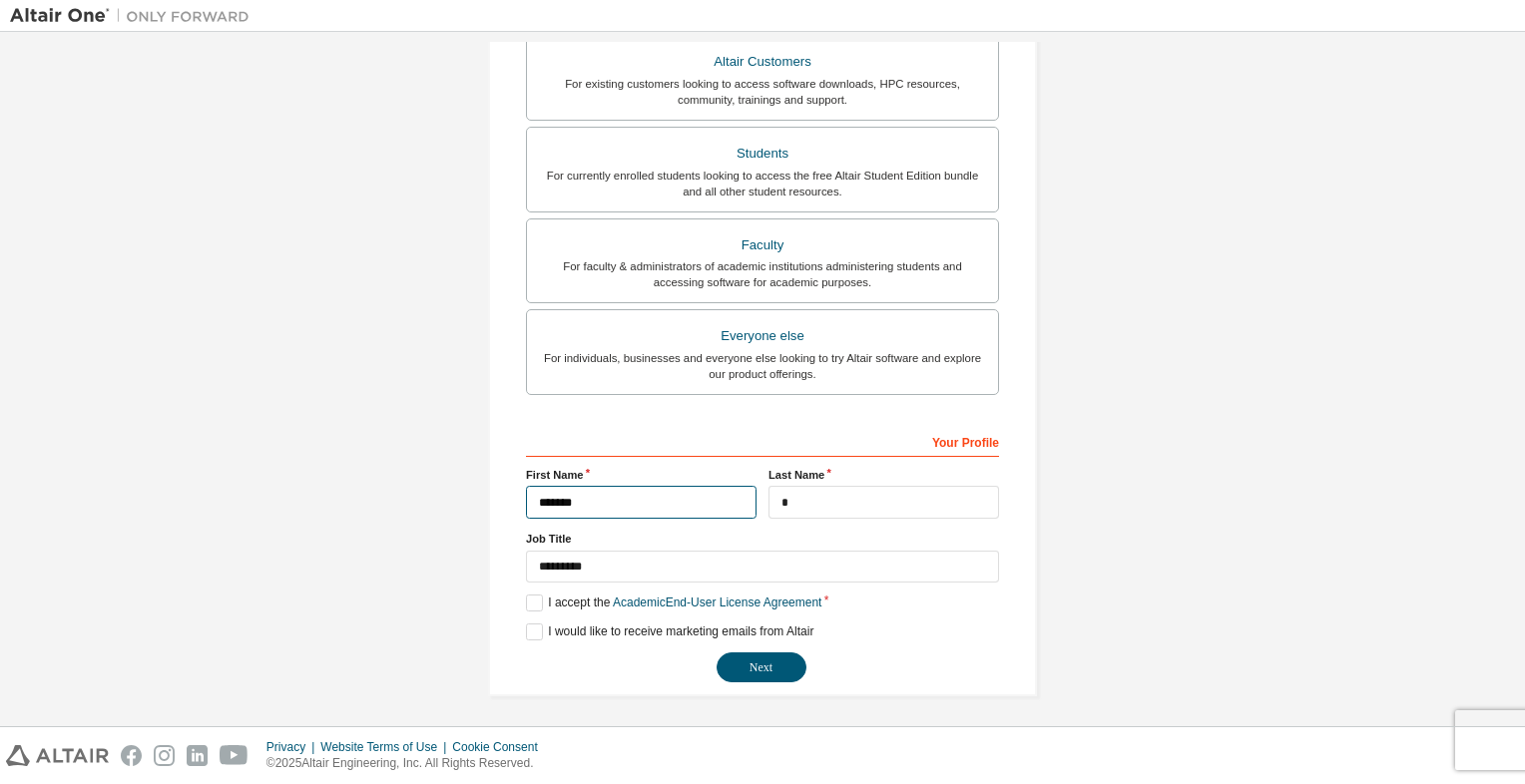 click on "*******" at bounding box center (641, 502) 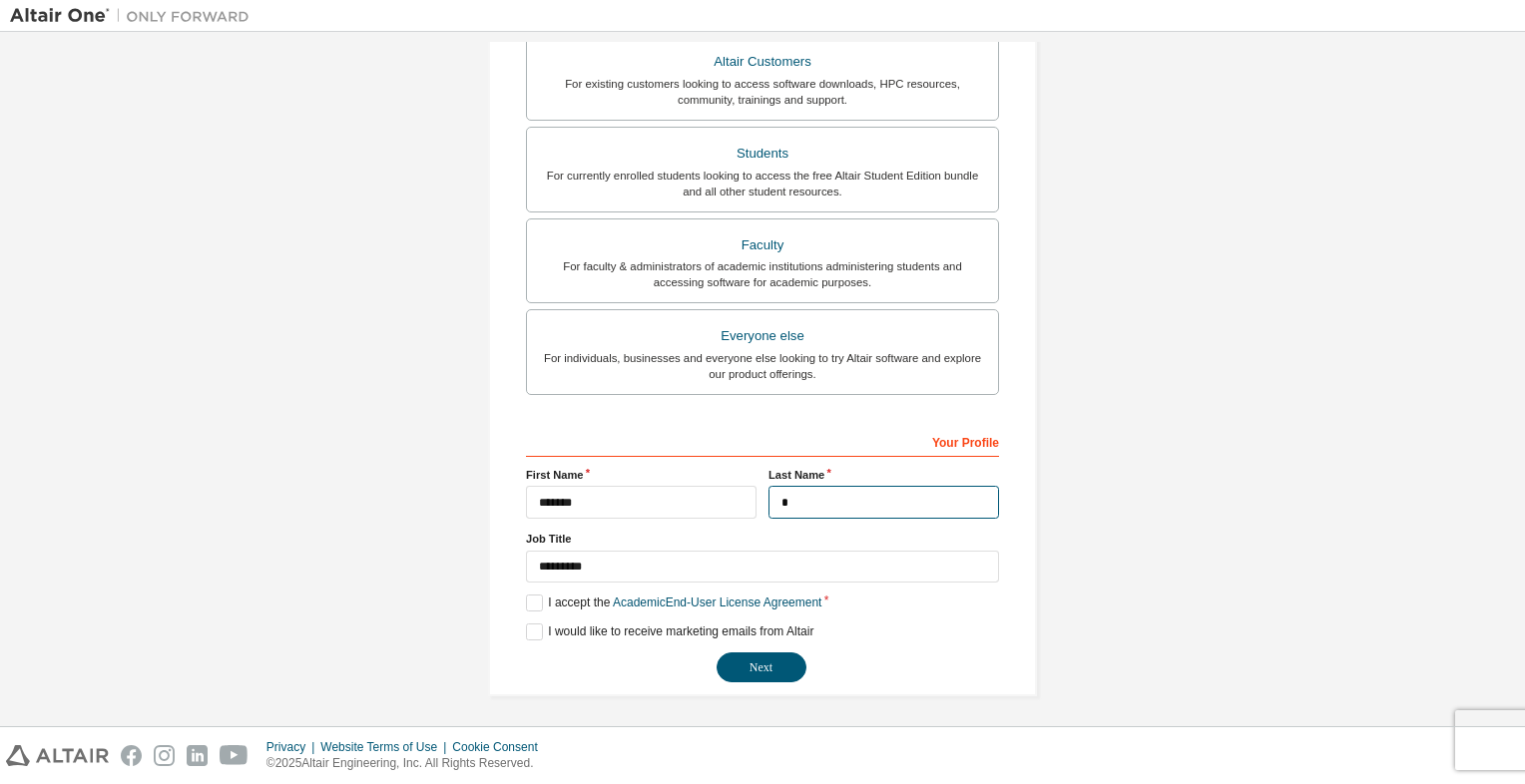 click on "*" at bounding box center (883, 502) 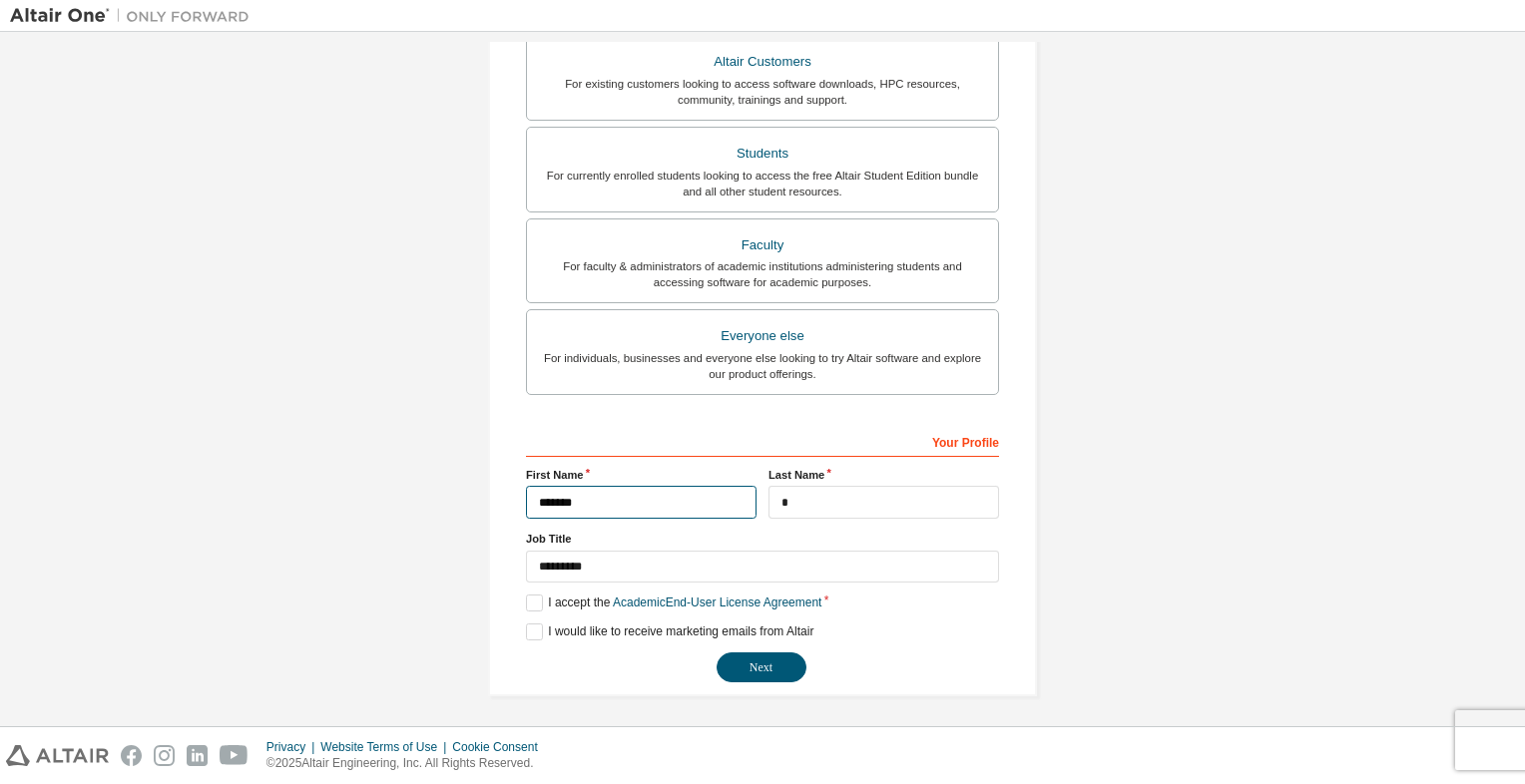 click on "*******" at bounding box center (641, 502) 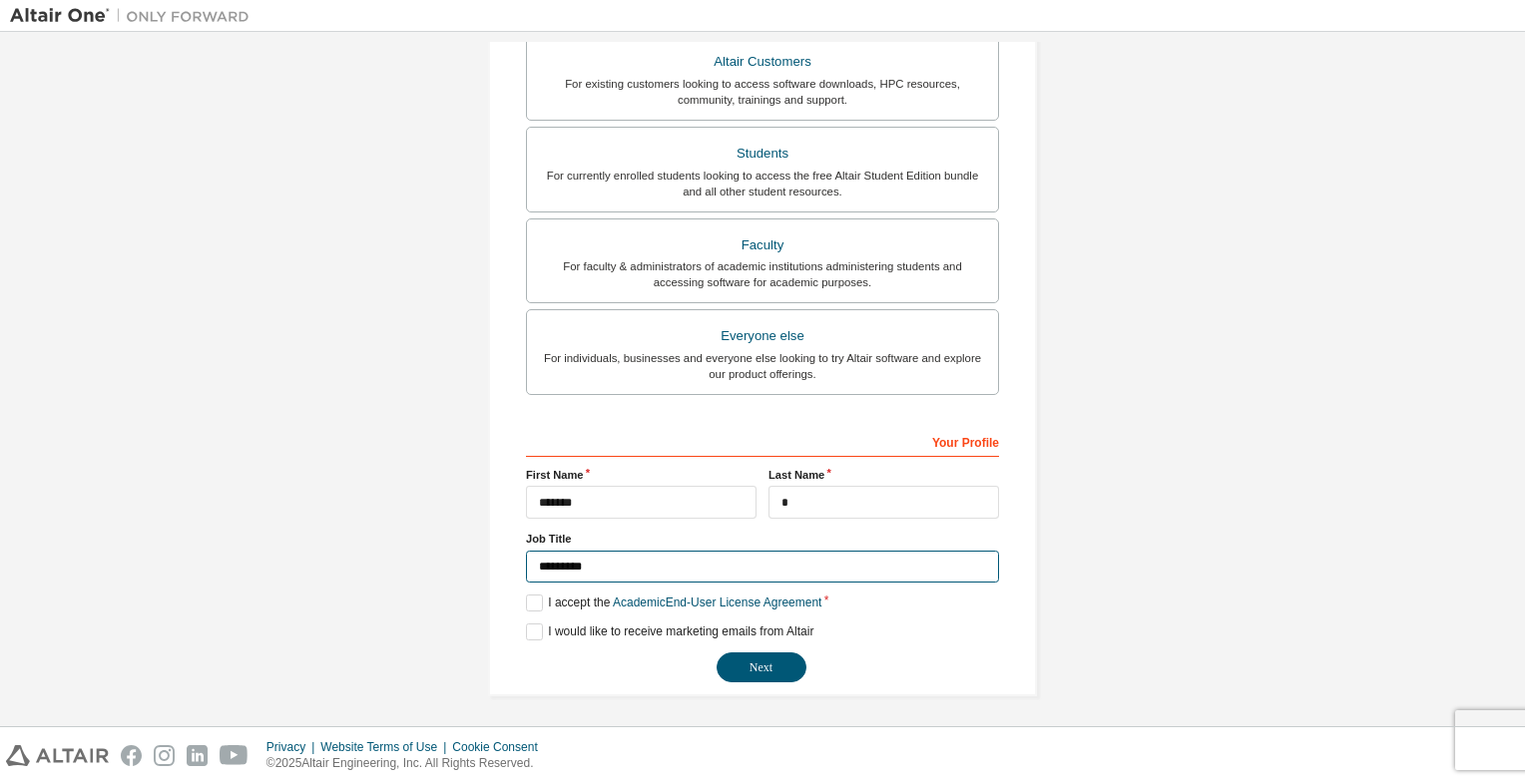 click on "*******" at bounding box center [762, 567] 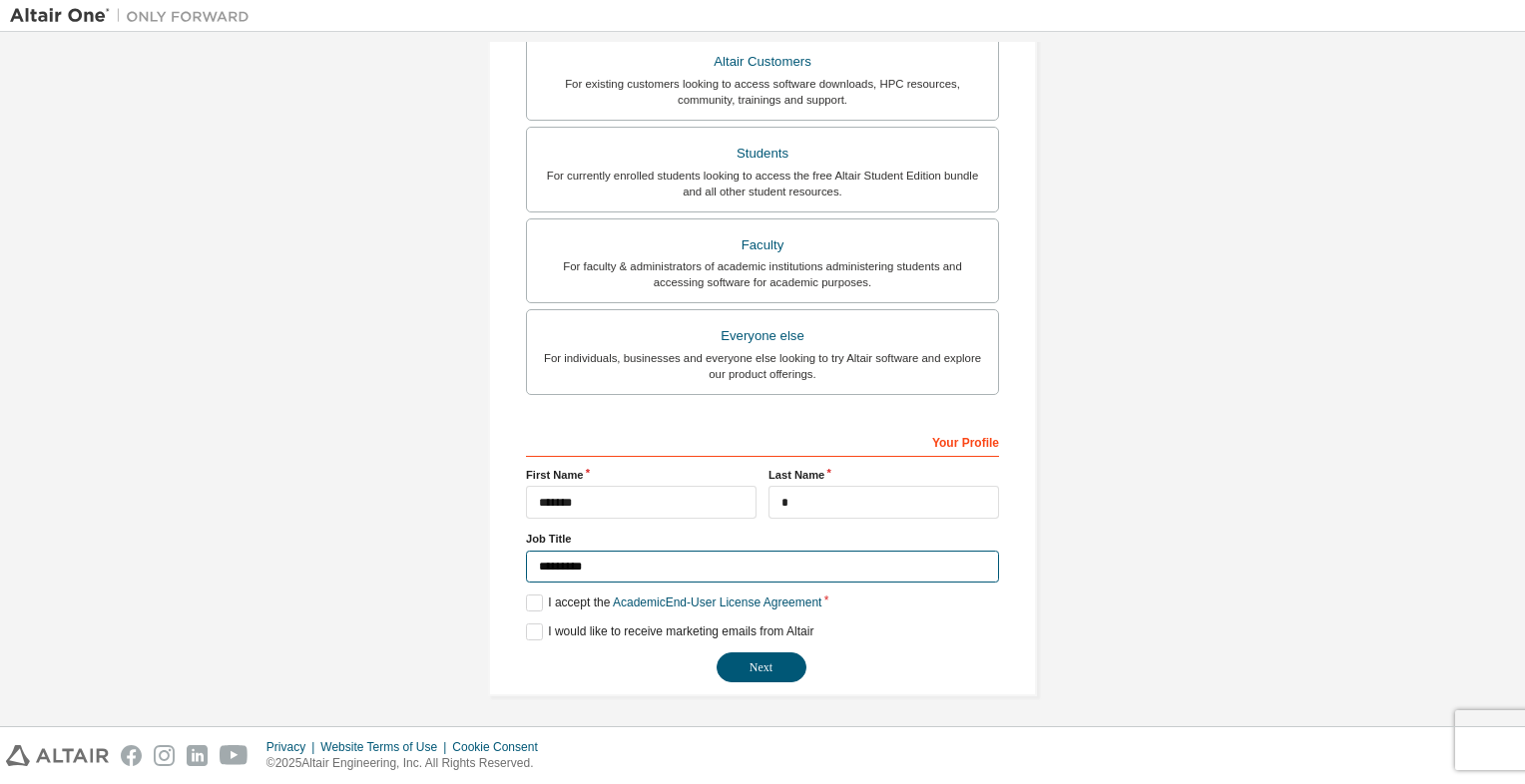 click on "*******" at bounding box center [762, 567] 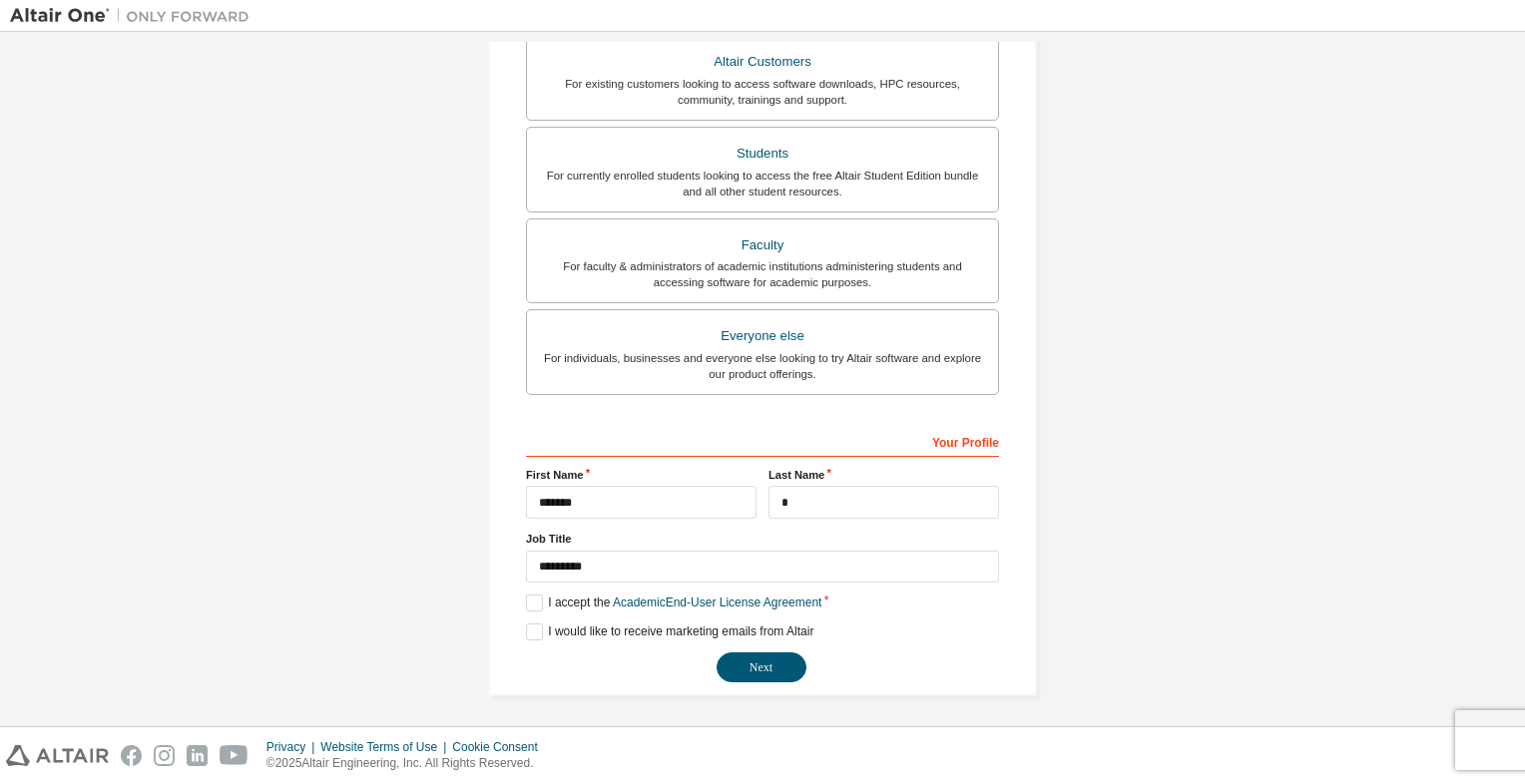 click on "**********" at bounding box center (762, 192) 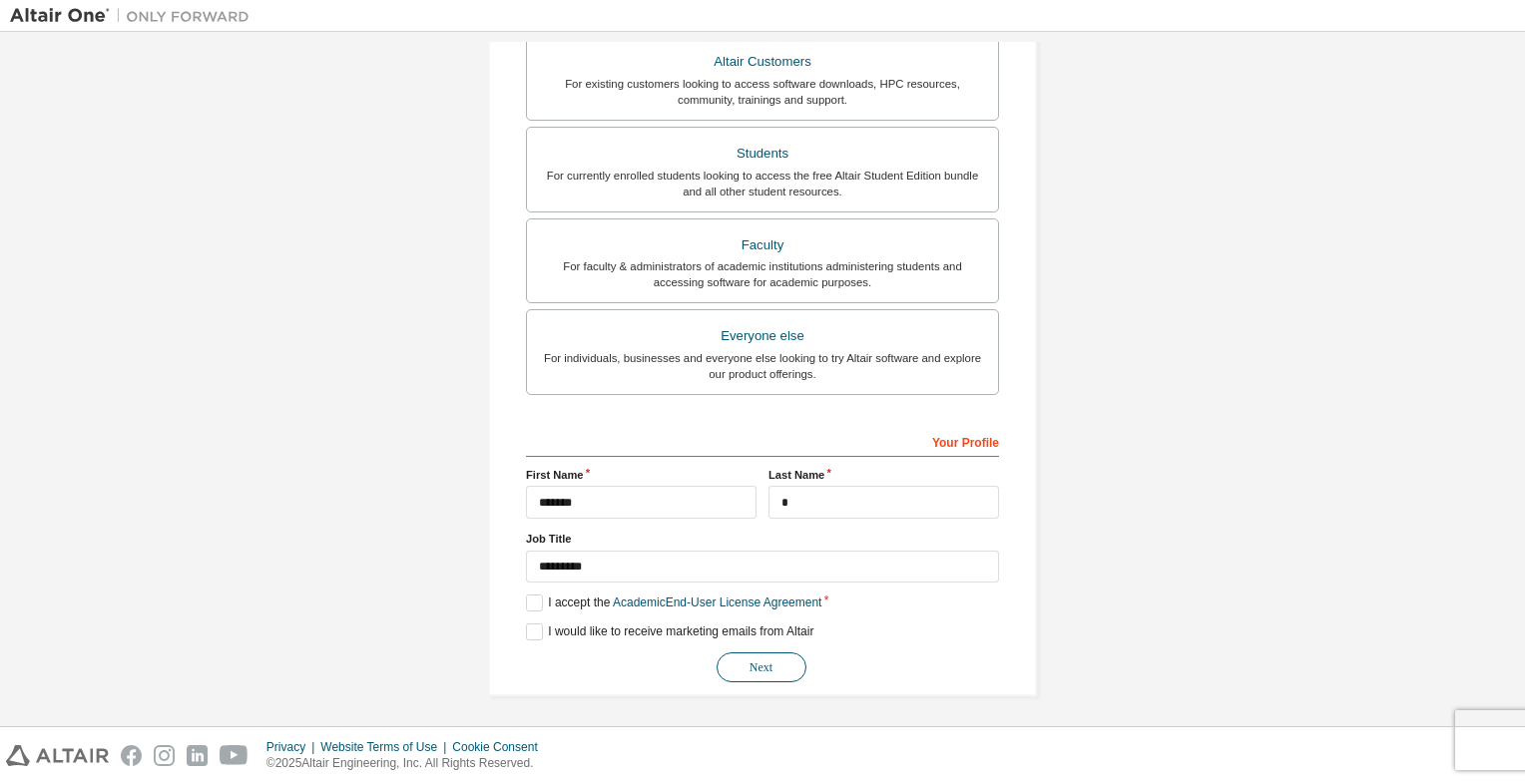 click on "Next" at bounding box center [762, 667] 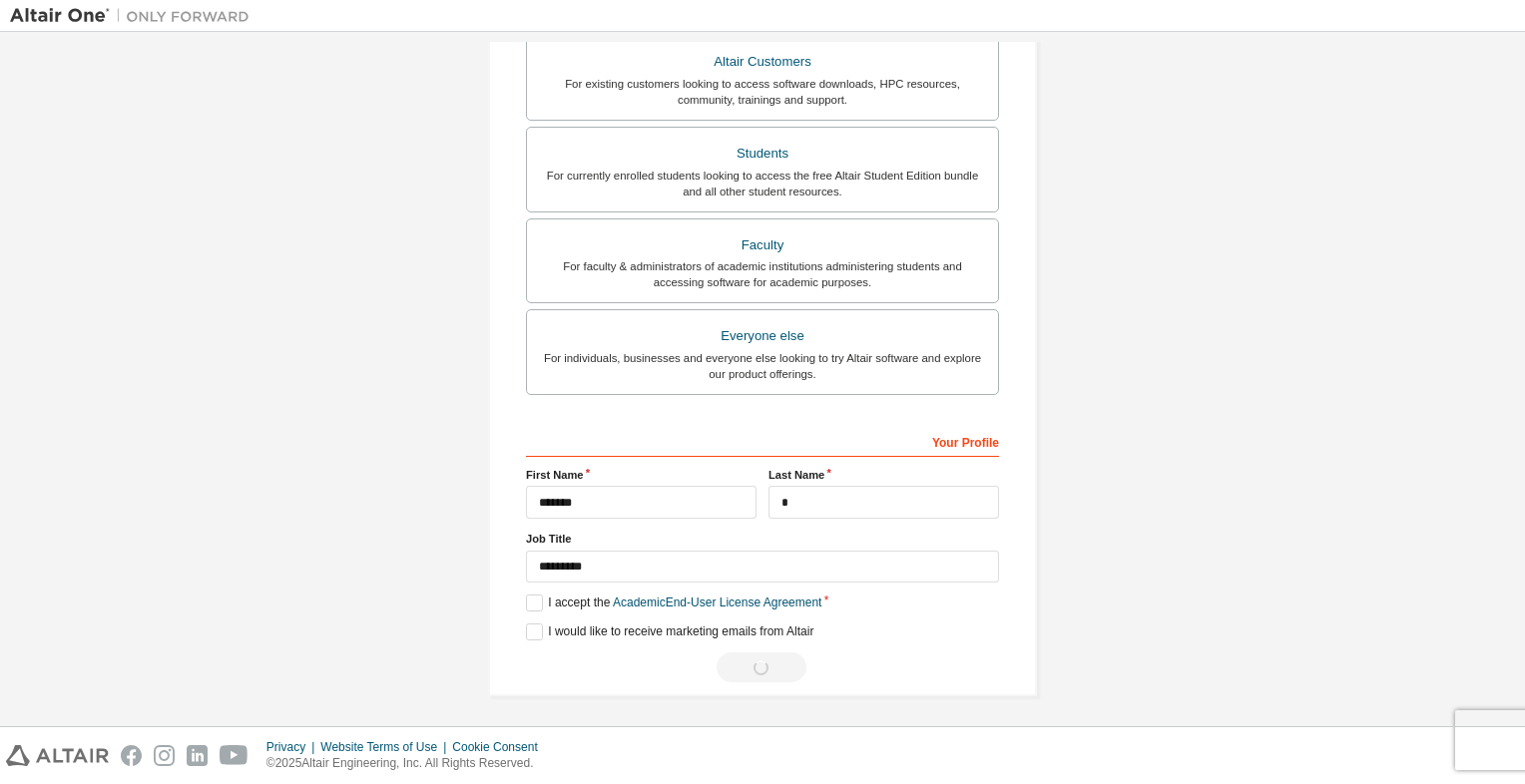 scroll, scrollTop: 0, scrollLeft: 0, axis: both 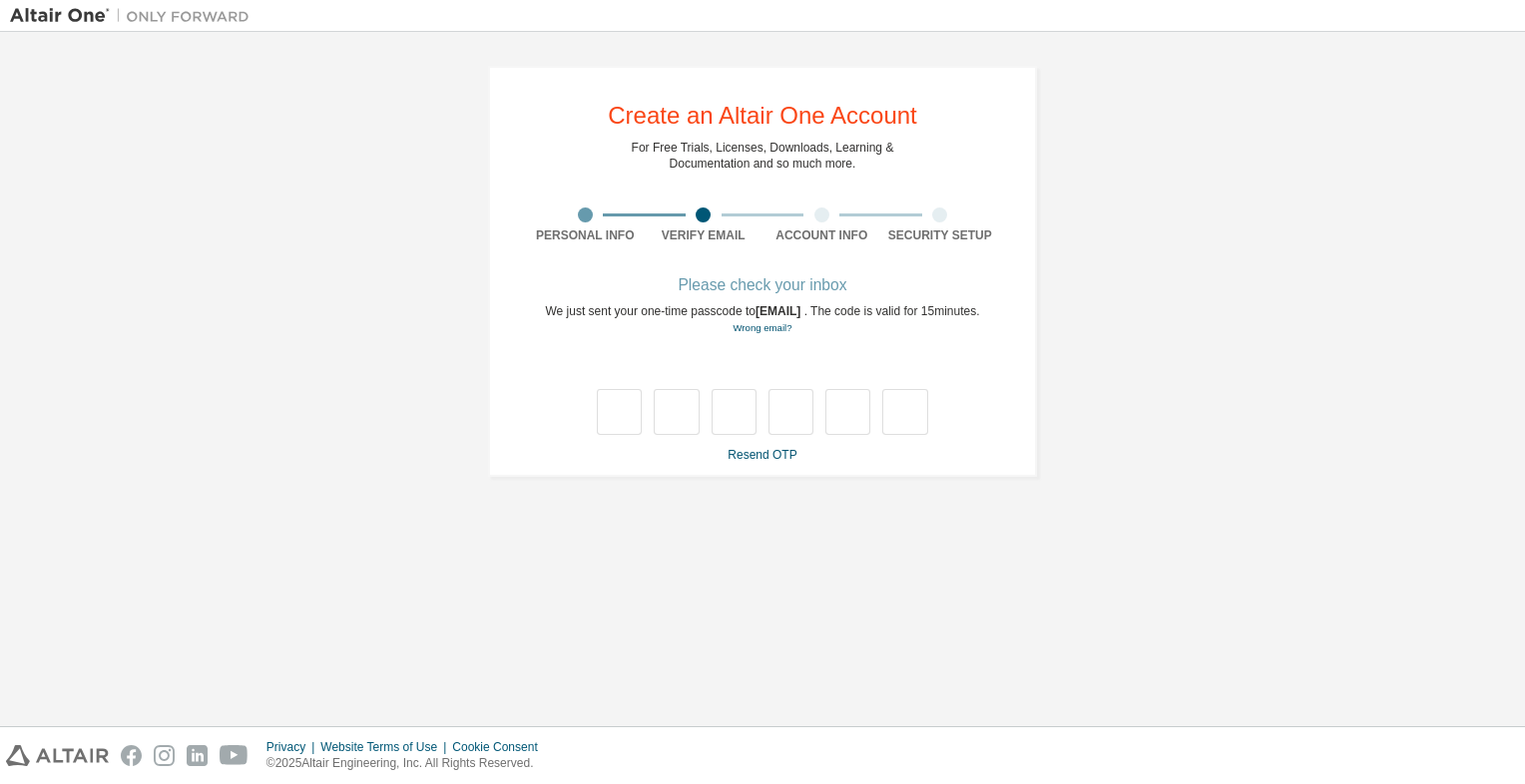 type on "*" 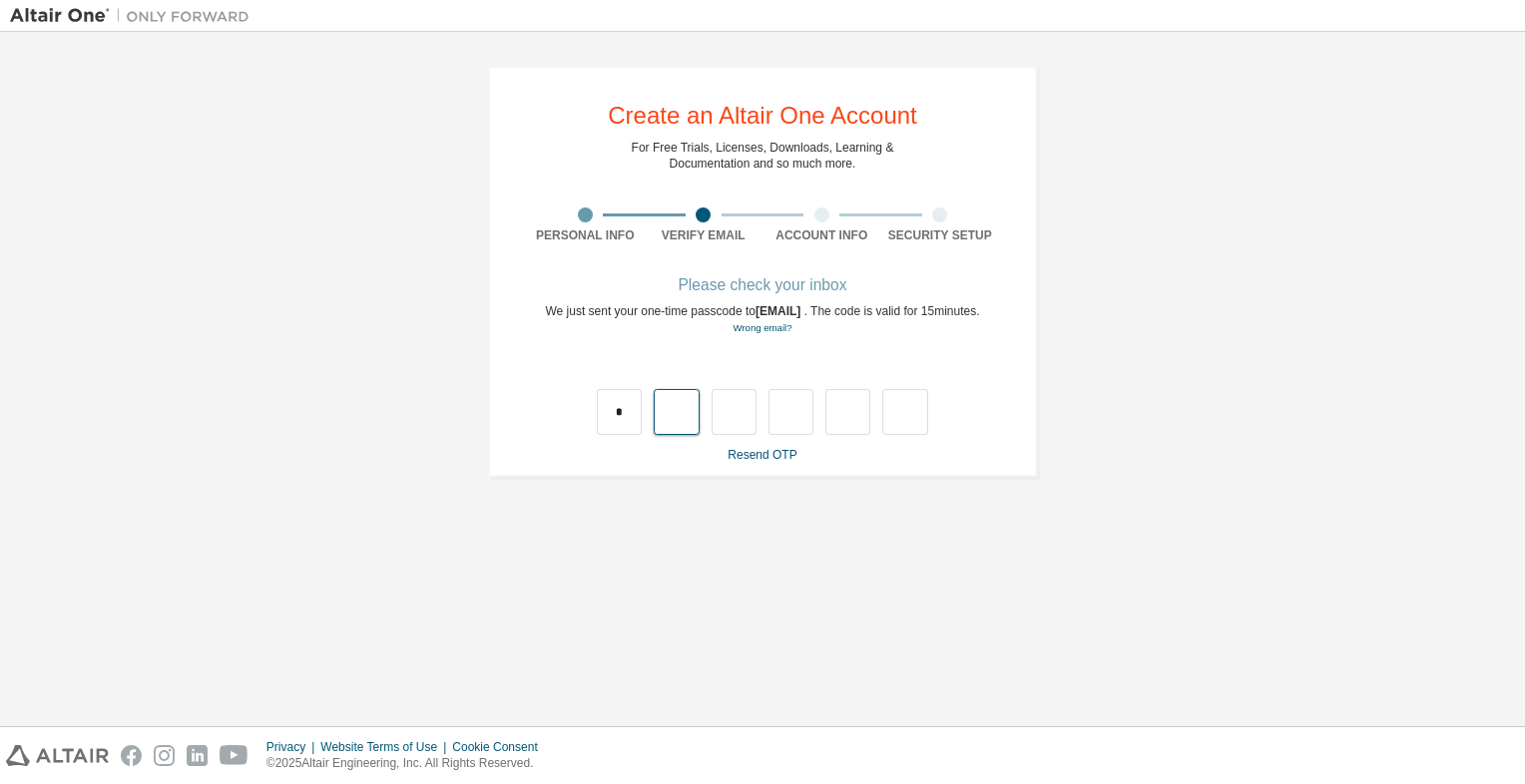 type on "*" 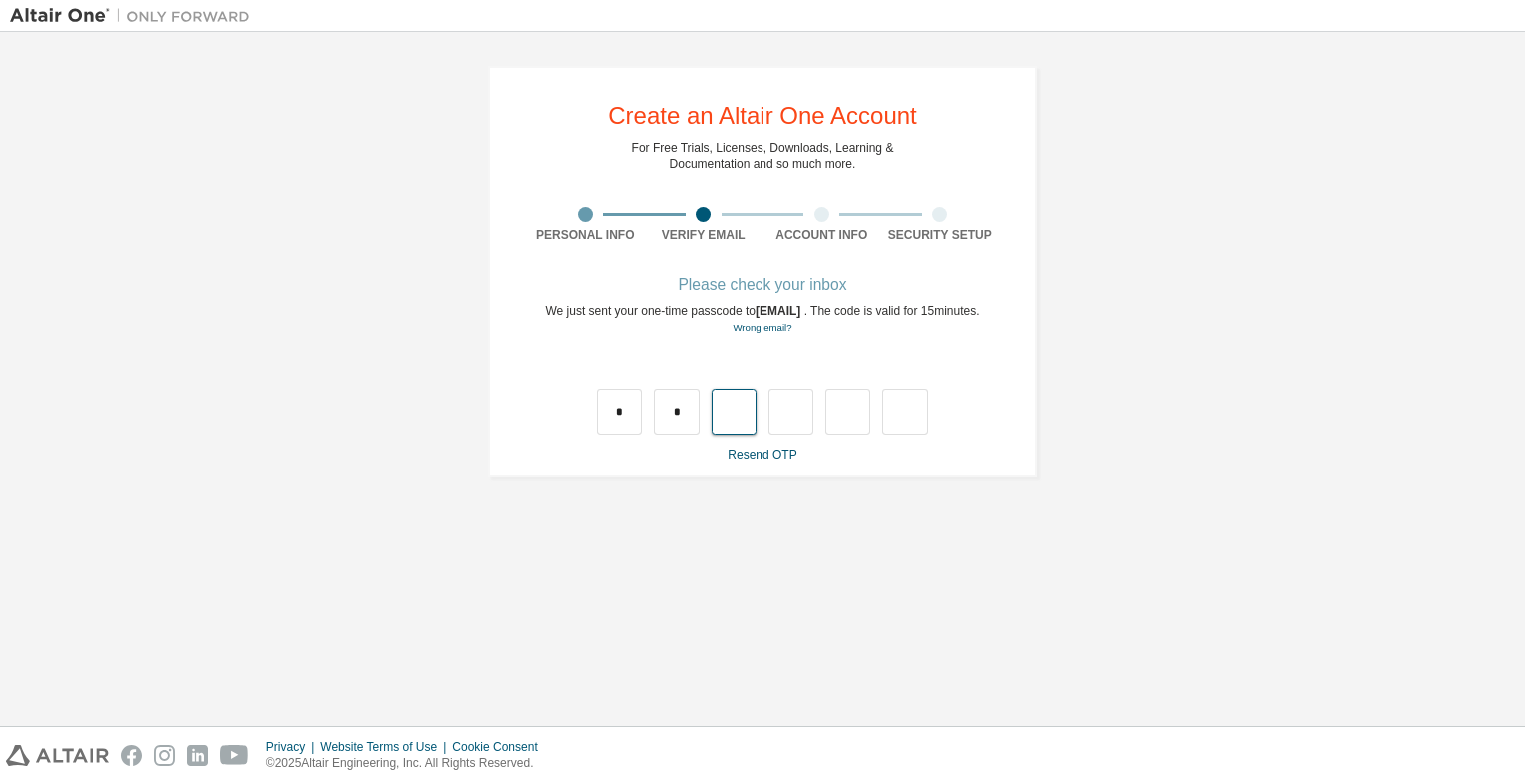 type on "*" 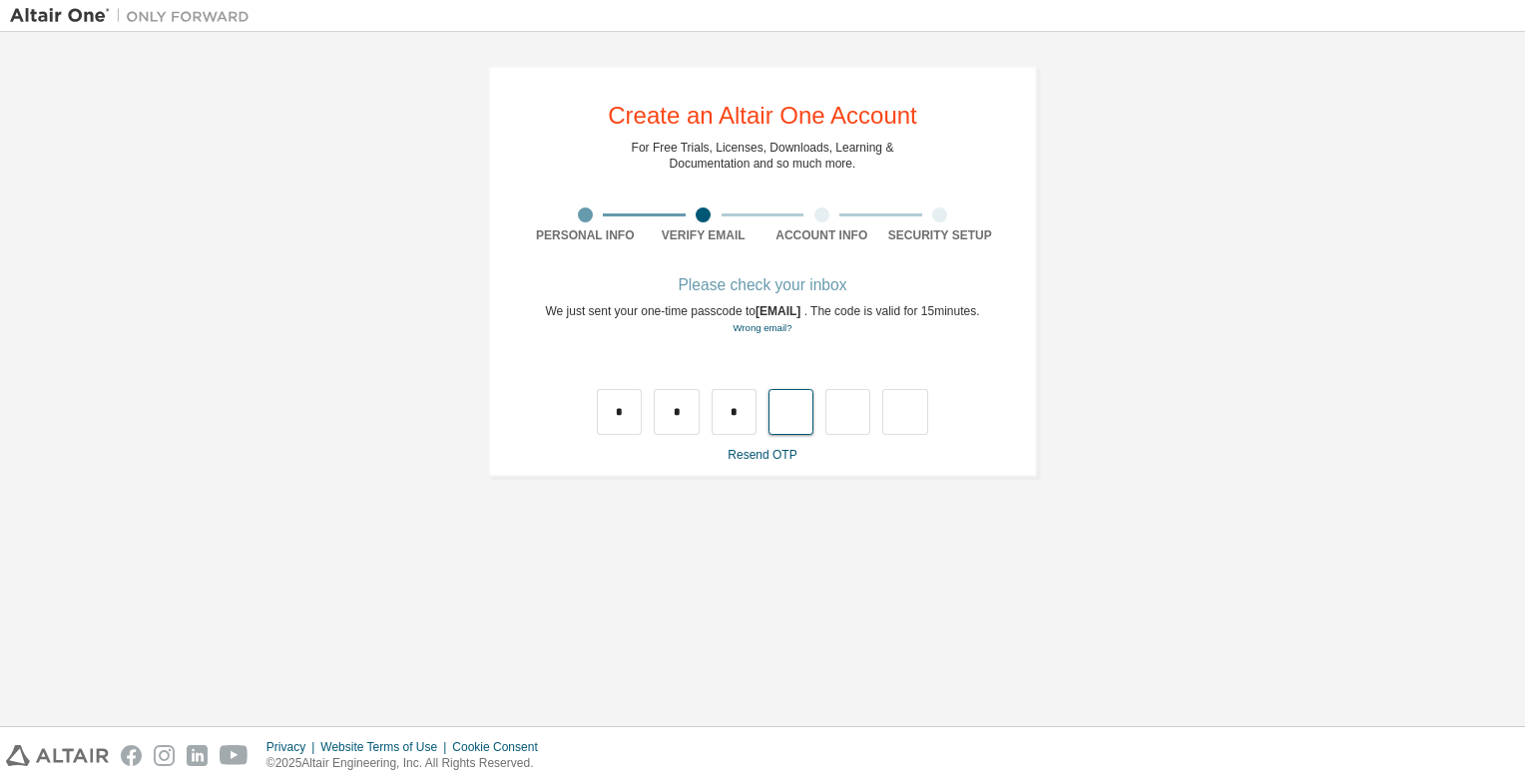 type on "*" 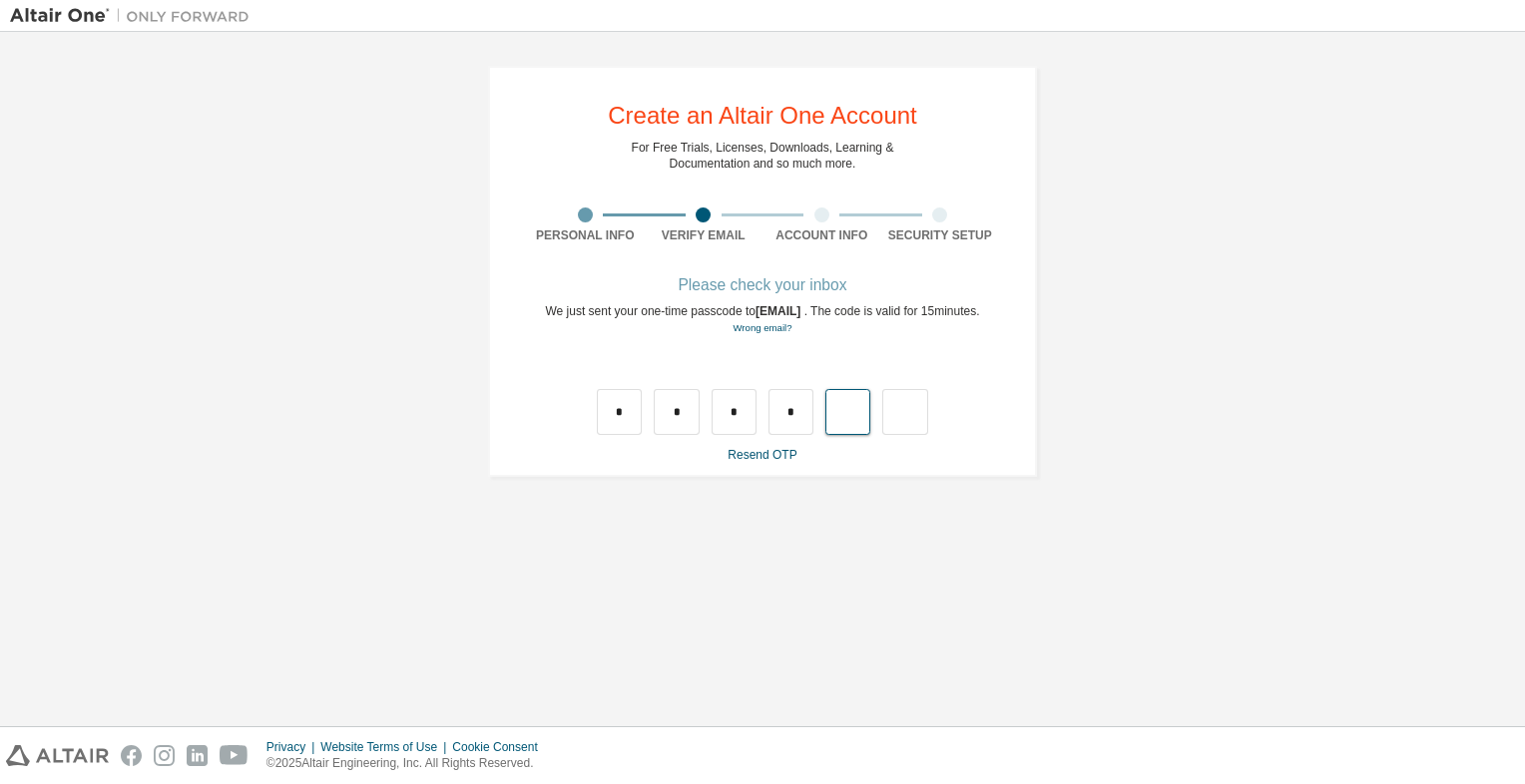 type on "*" 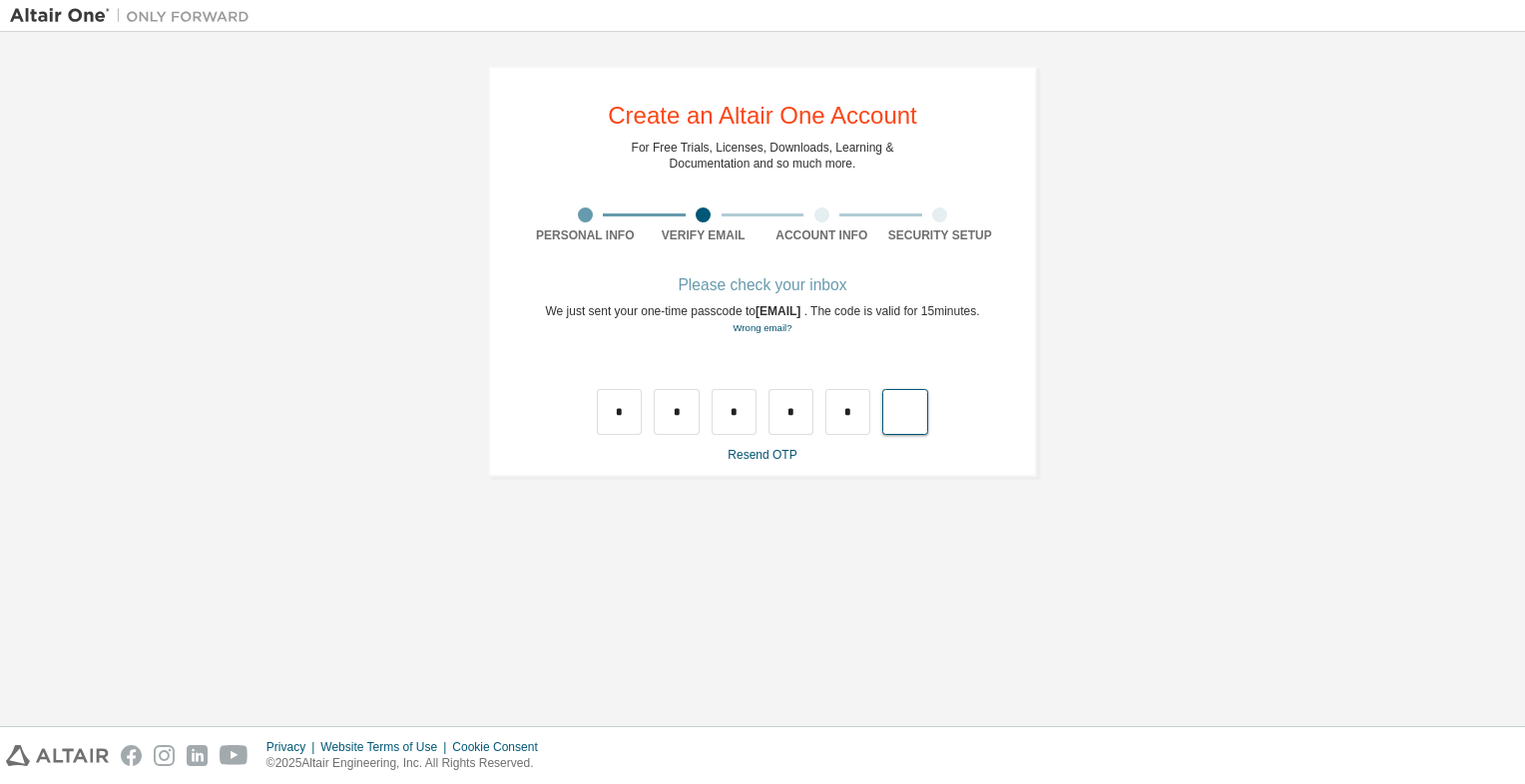 type on "*" 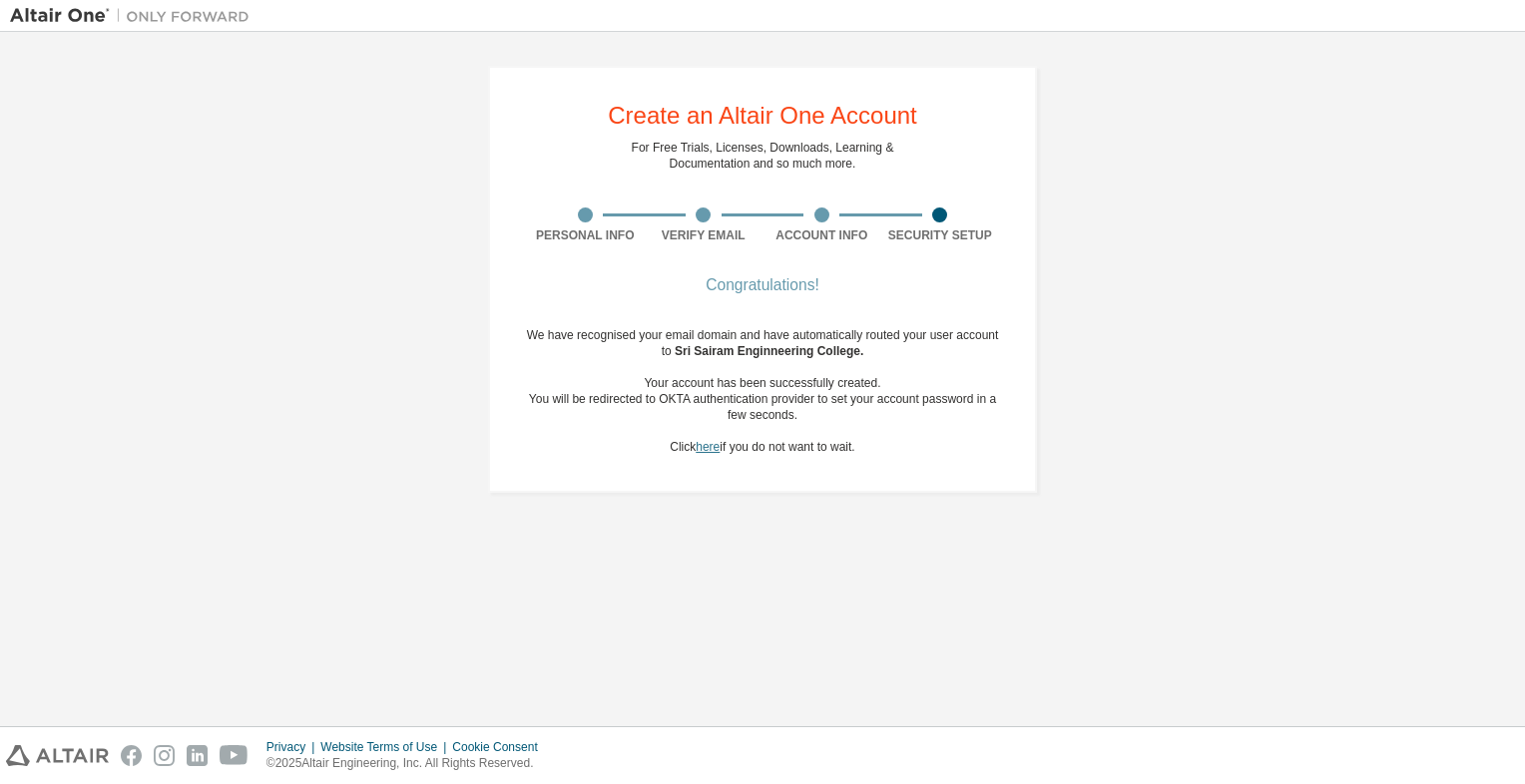 click on "here" at bounding box center (708, 447) 